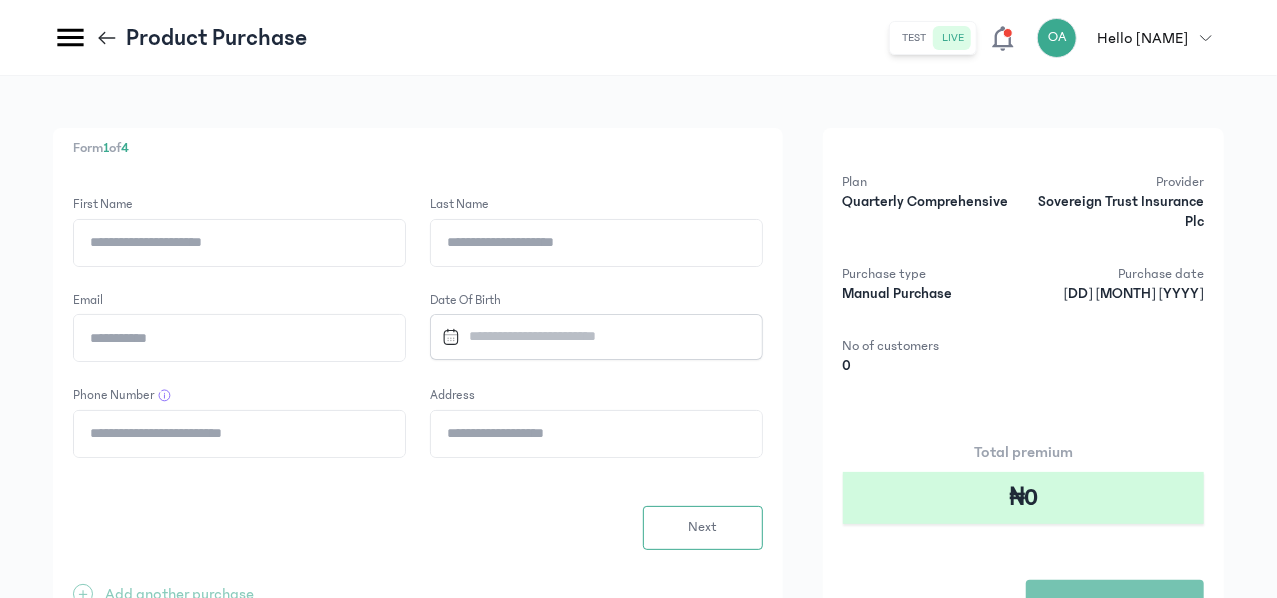 scroll, scrollTop: 0, scrollLeft: 0, axis: both 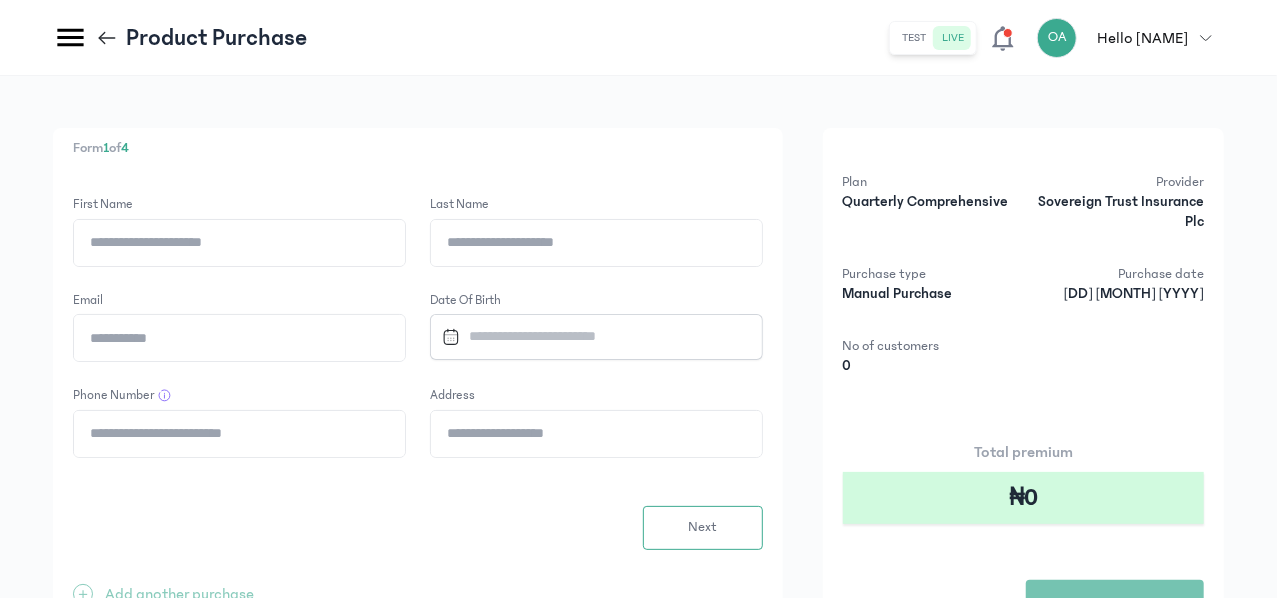 click on "First Name" 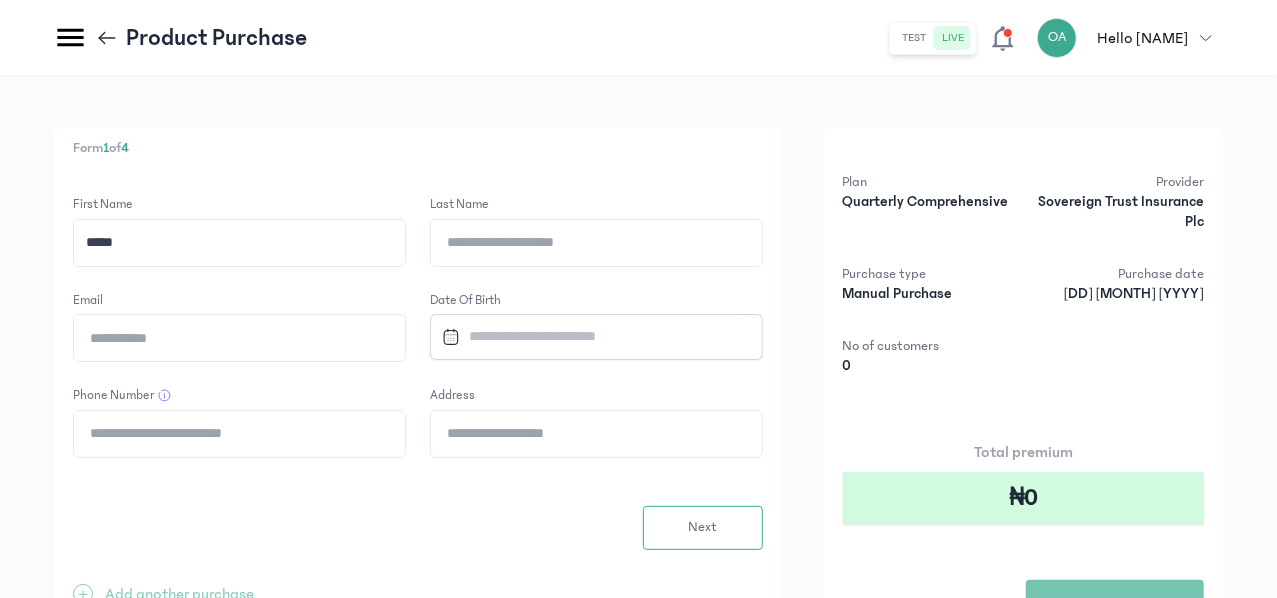 type on "*****" 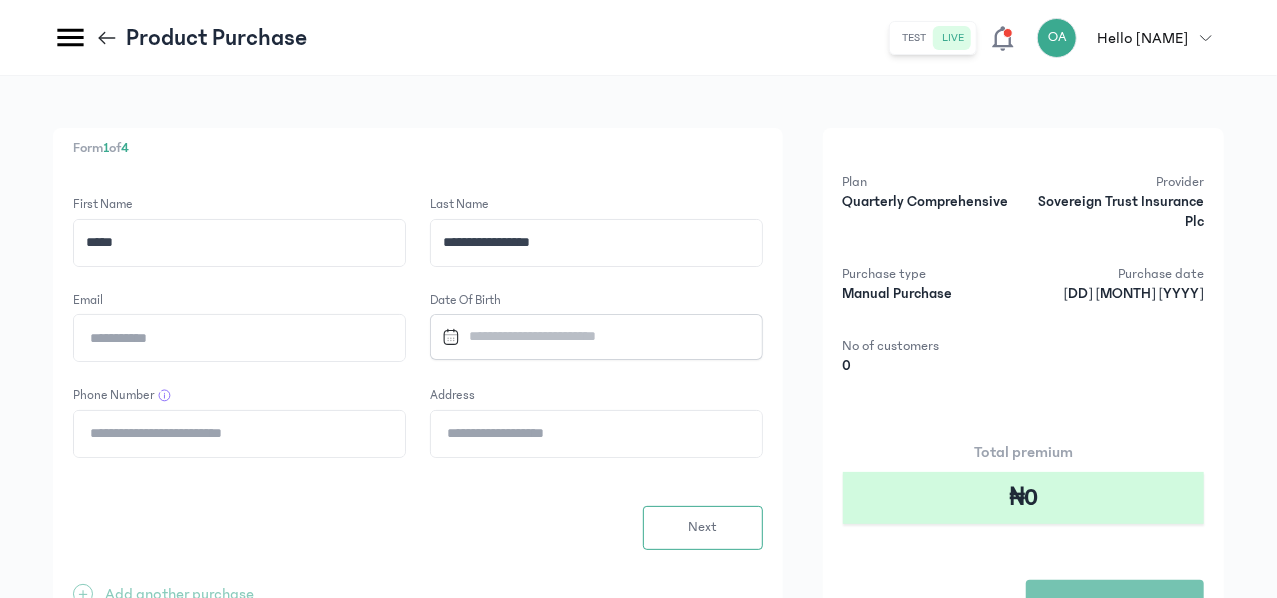type on "**********" 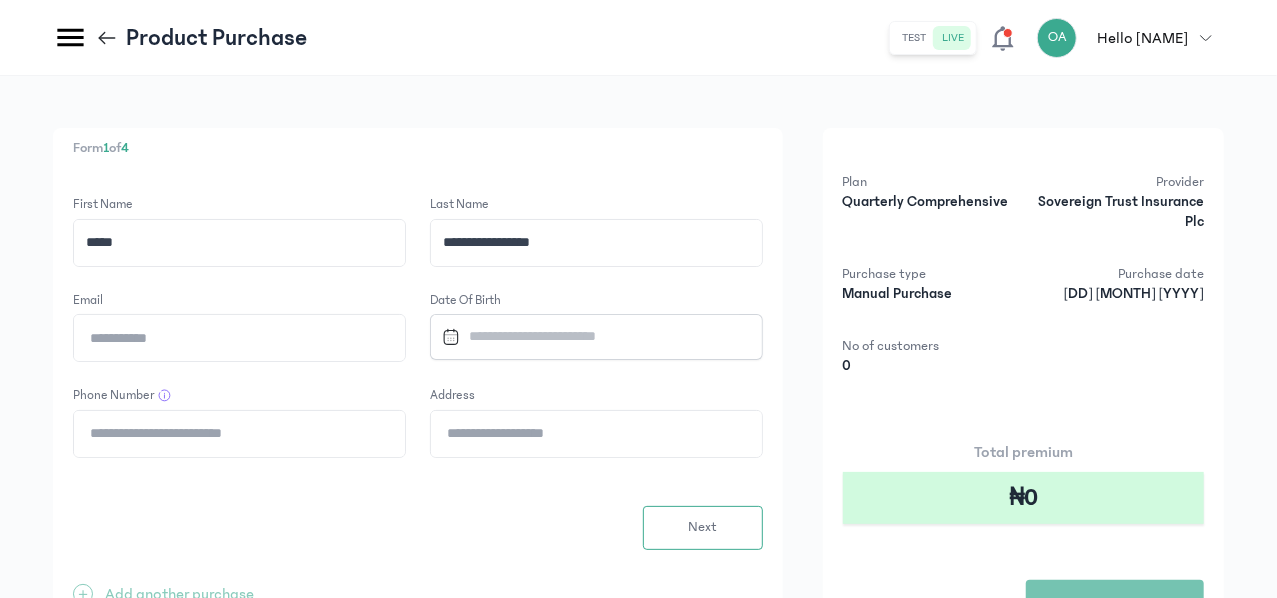 type on "**********" 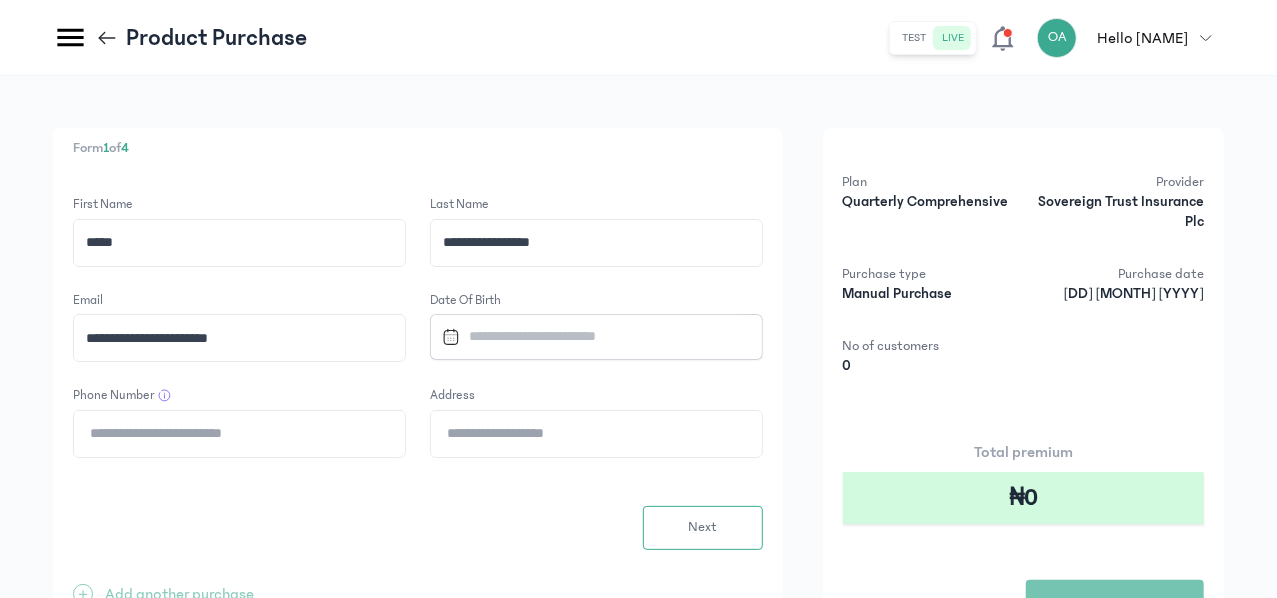 click on "Phone Number" 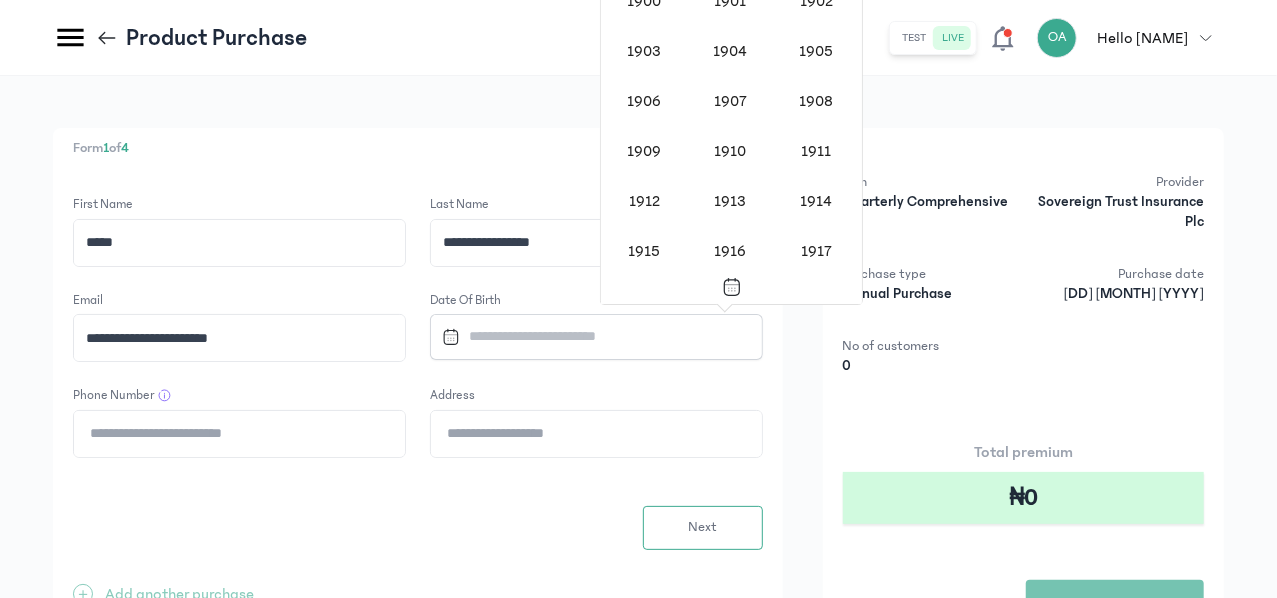 scroll, scrollTop: 1618, scrollLeft: 0, axis: vertical 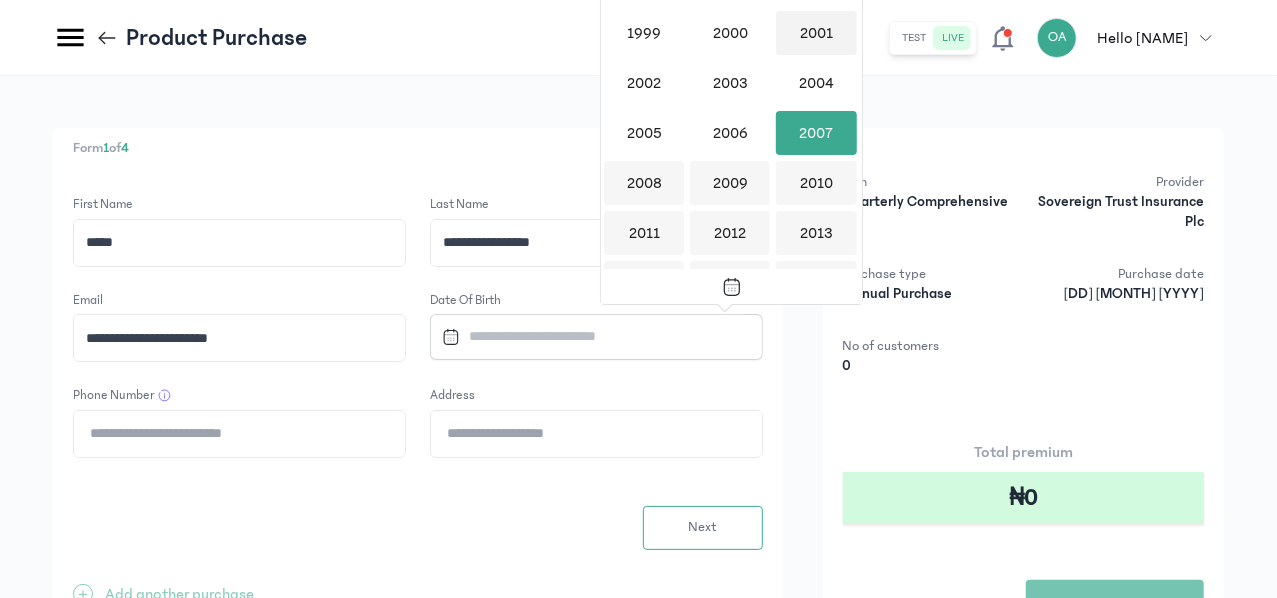 click on "2001" at bounding box center [816, 33] 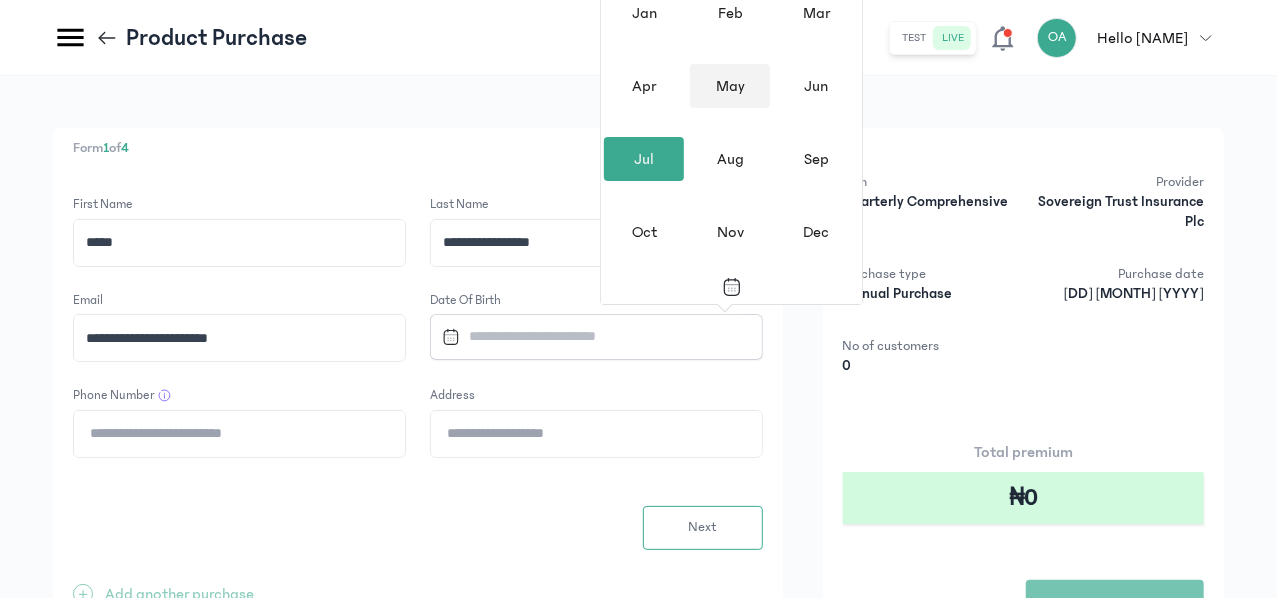 click on "May" at bounding box center [730, 86] 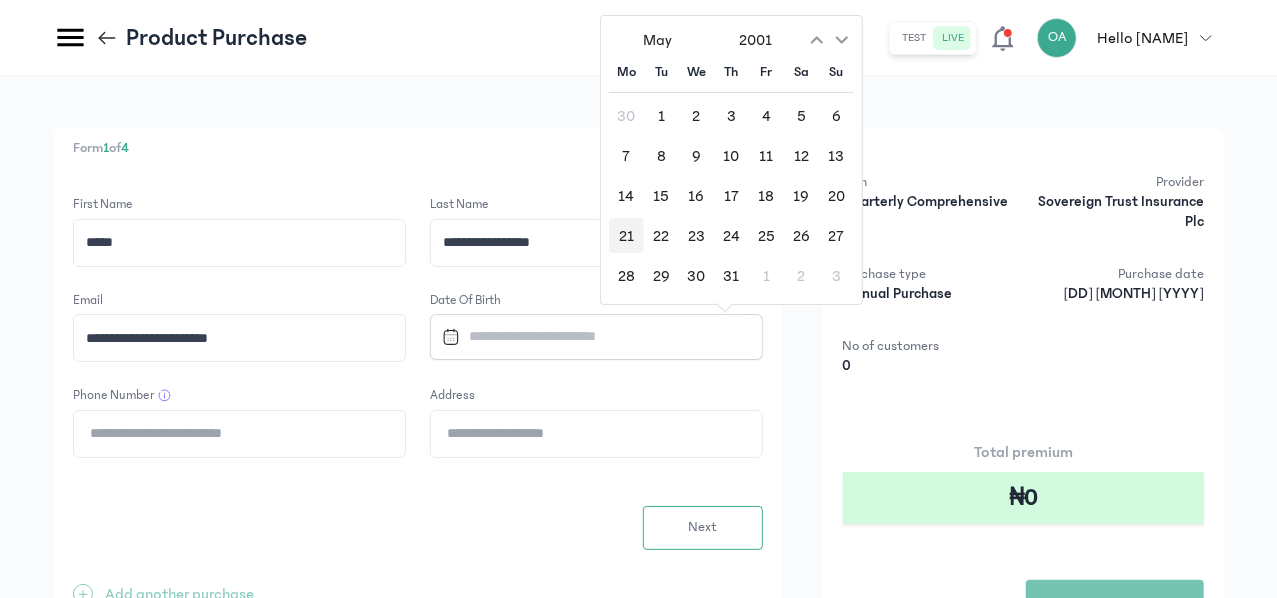 click on "21" at bounding box center (626, 235) 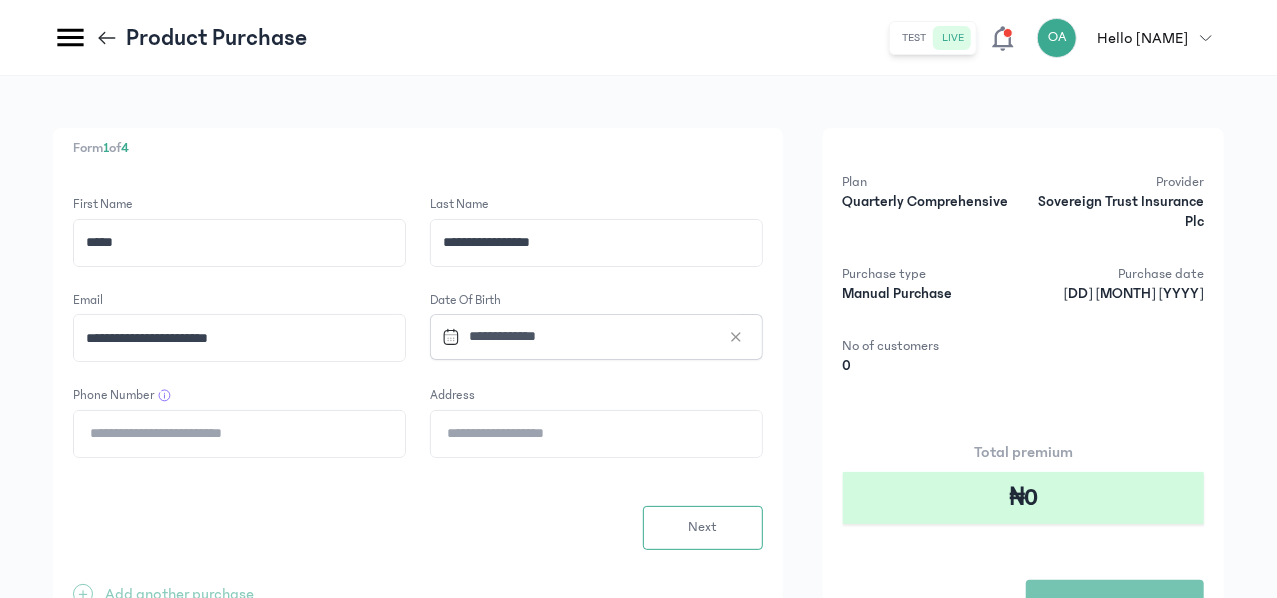 click on "Phone Number" 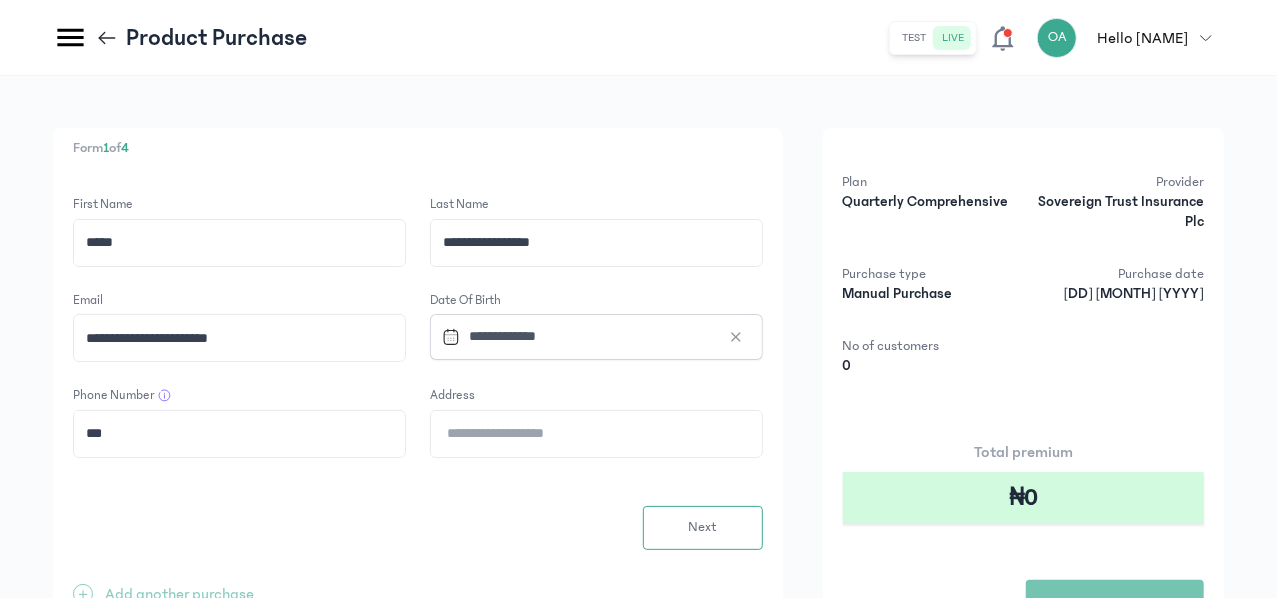 type on "**********" 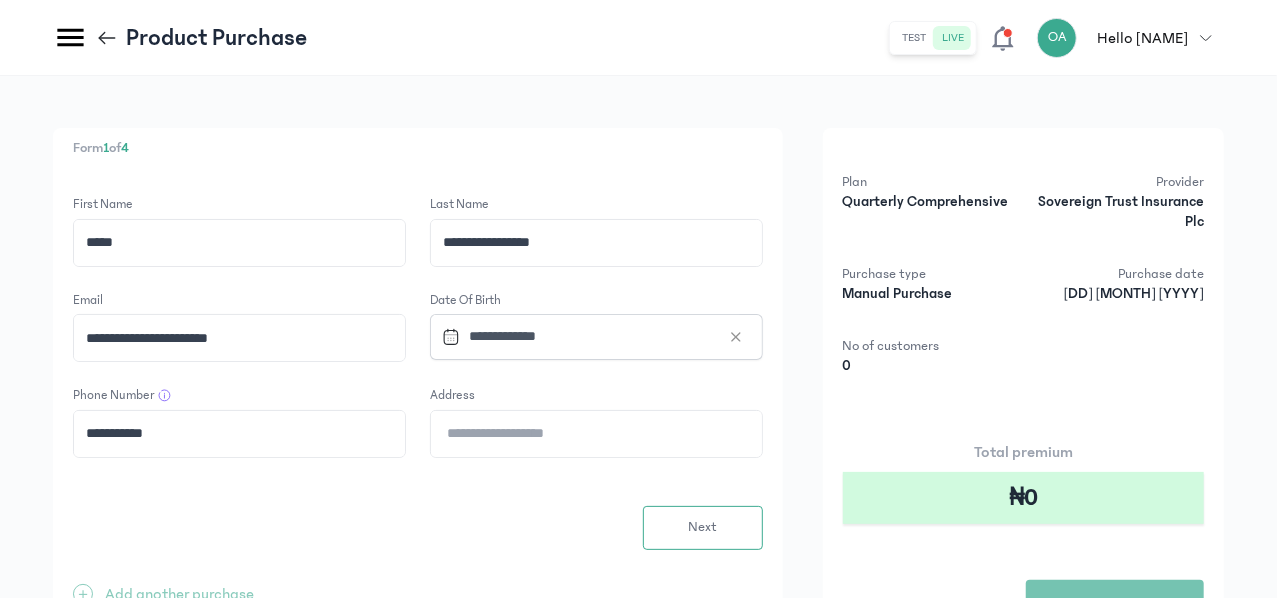 click on "Address" 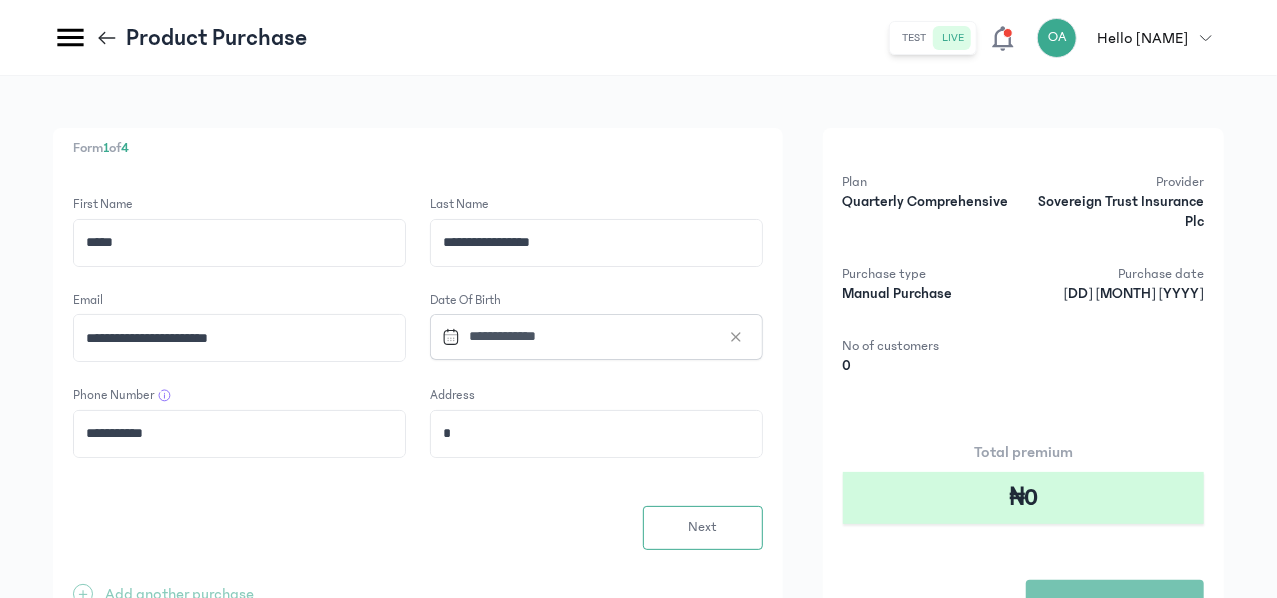 type on "**********" 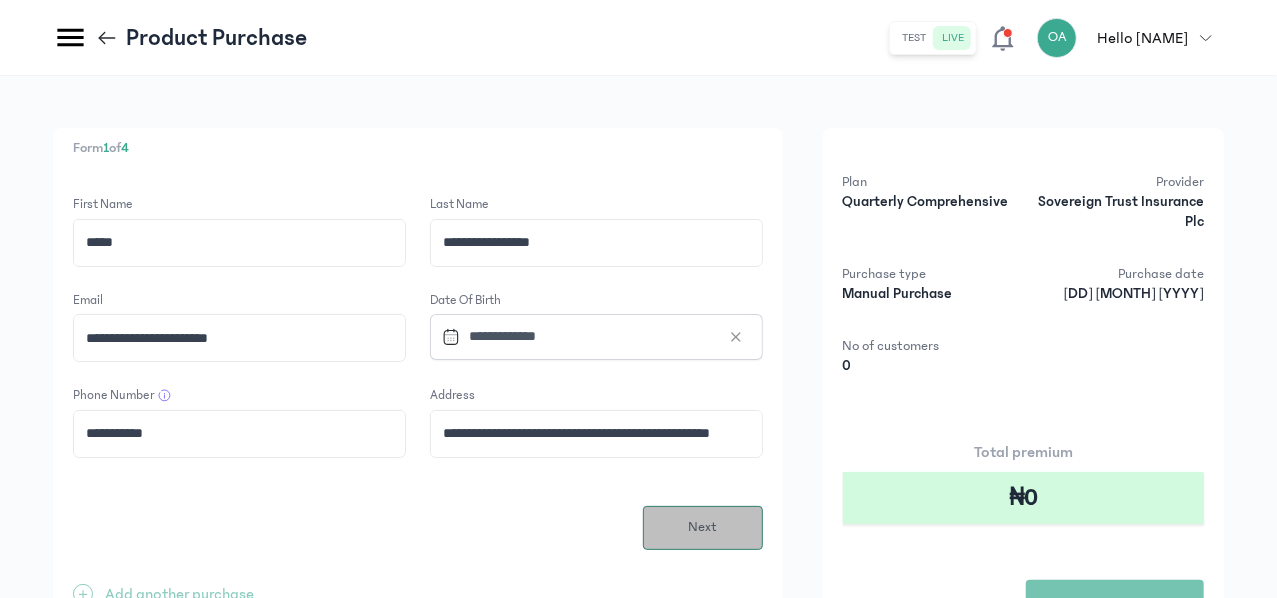 click on "Next" at bounding box center (702, 527) 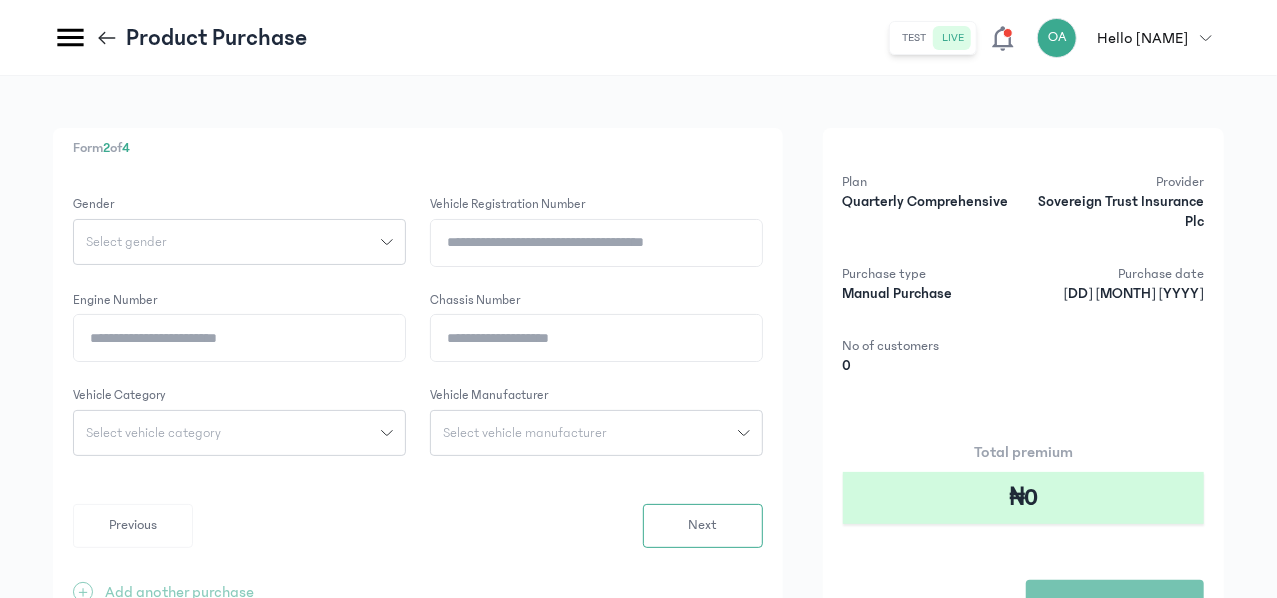 click on "Select gender" at bounding box center (227, 242) 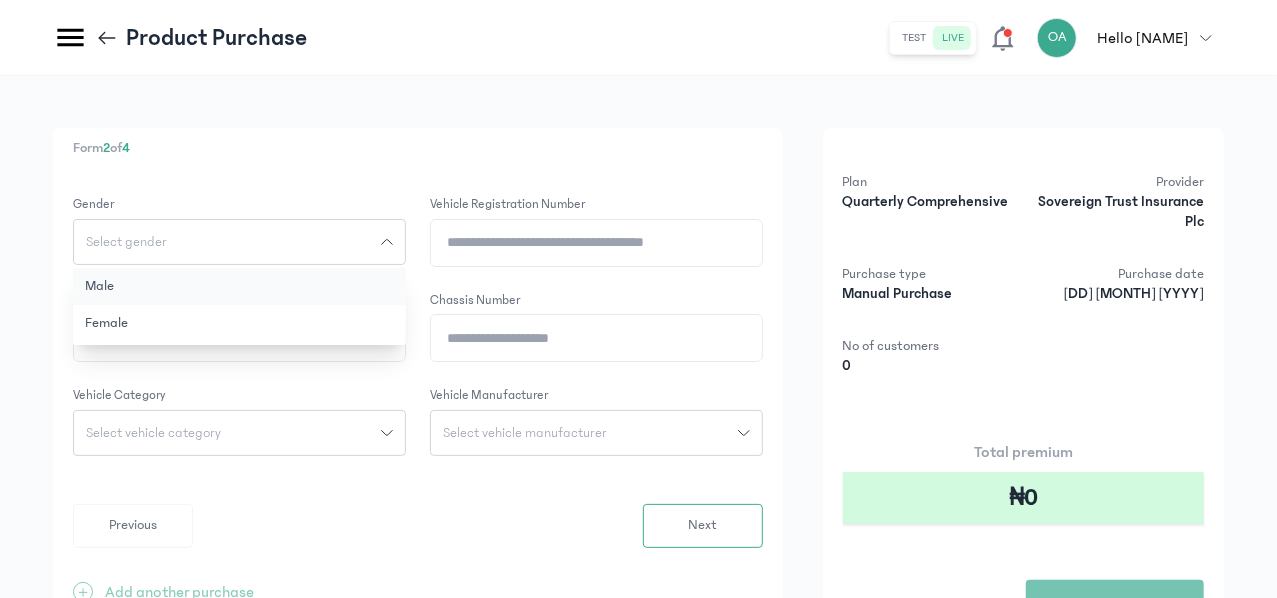 click on "Male" 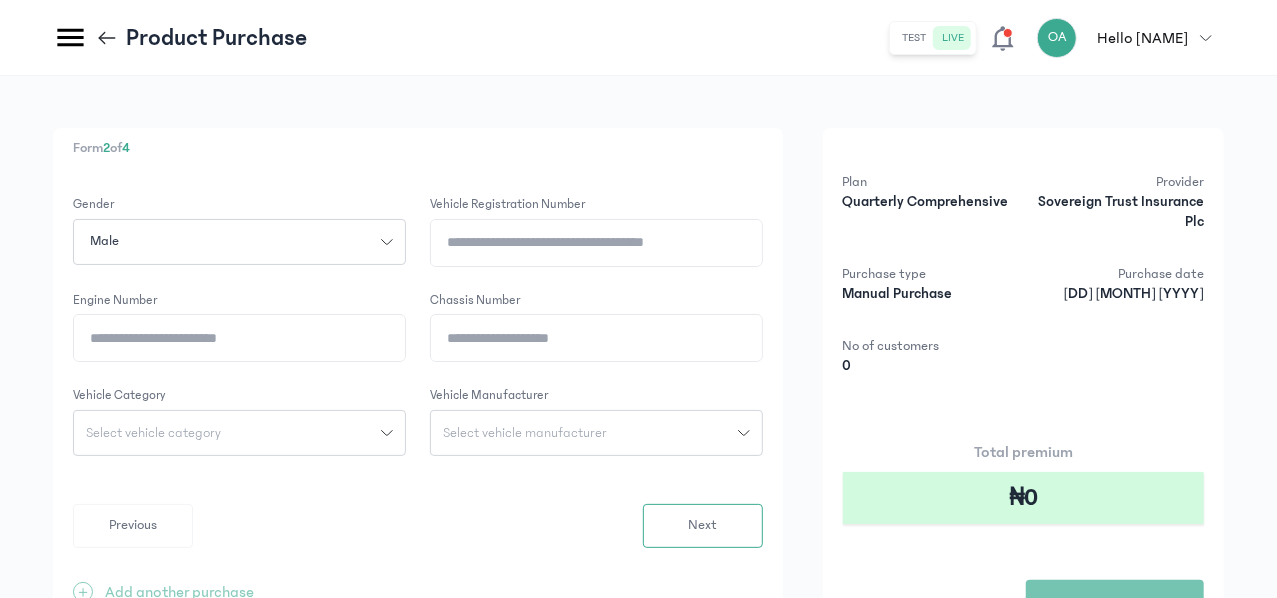 click on "Vehicle registration number" 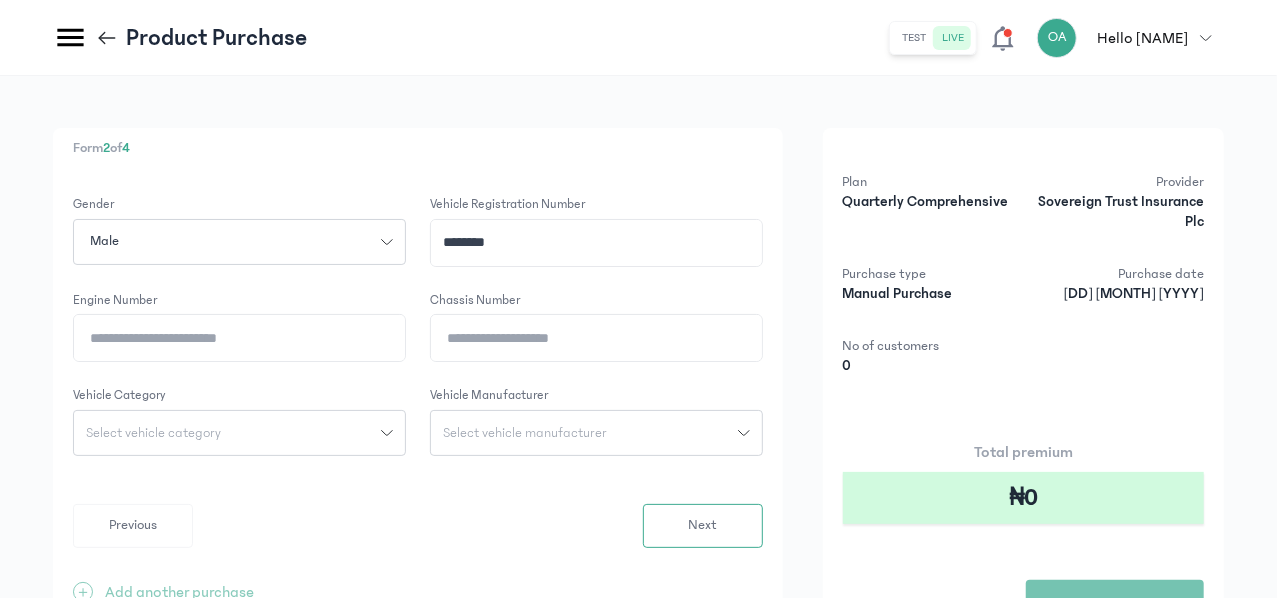 type on "********" 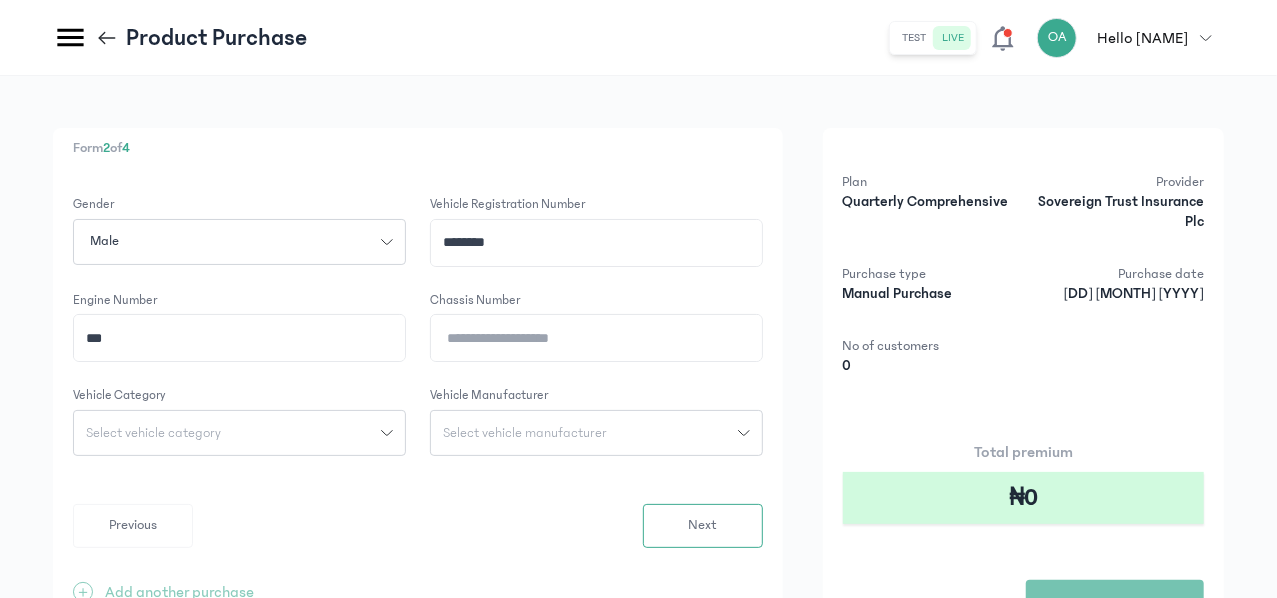 type on "***" 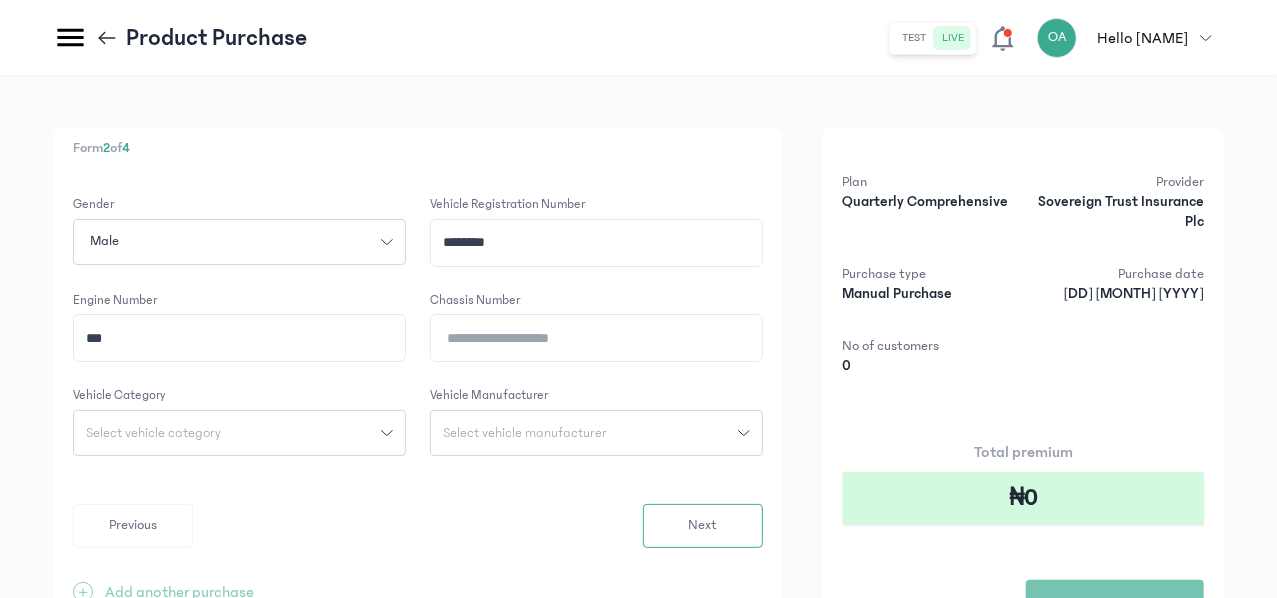 paste on "**********" 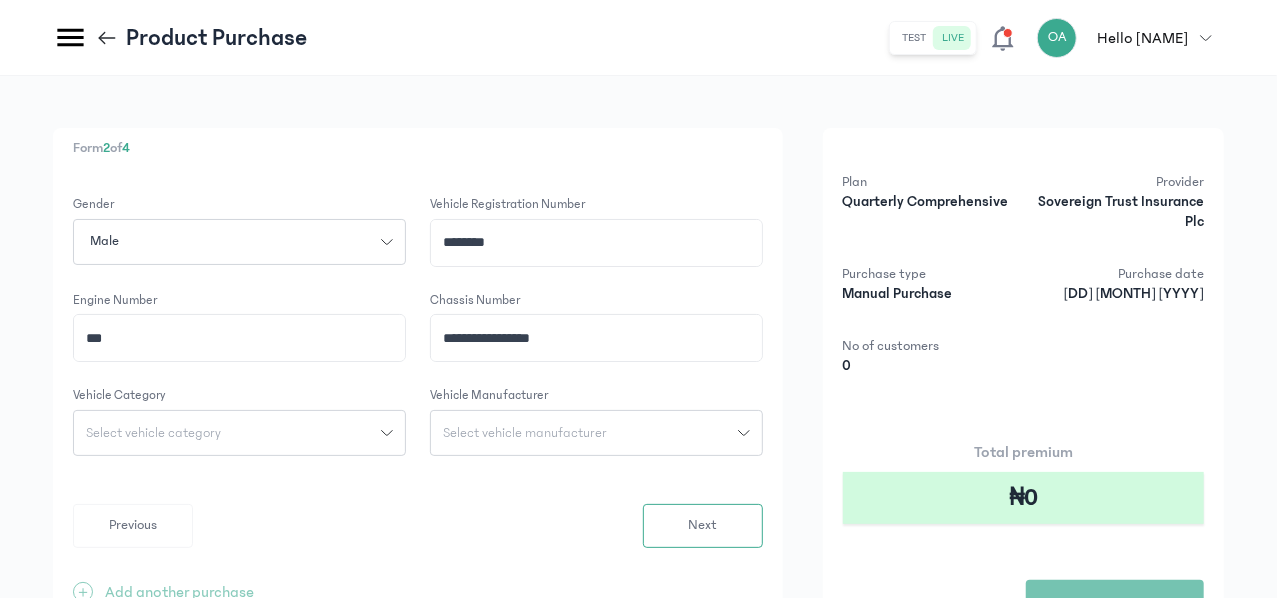 type on "**********" 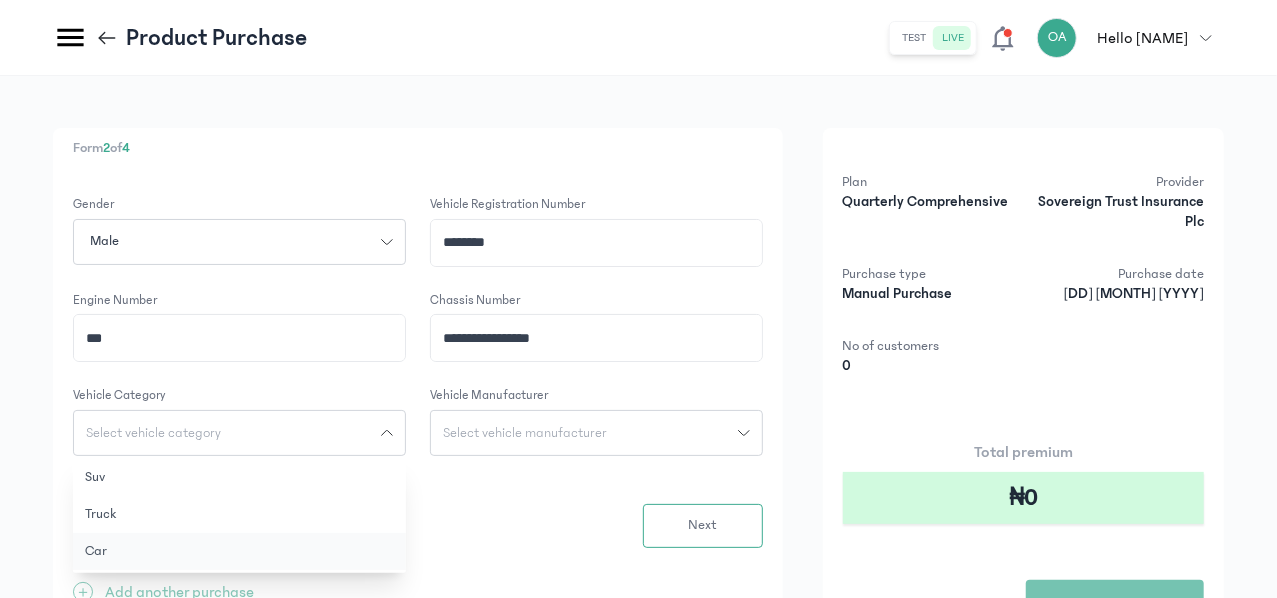 click on "Car" 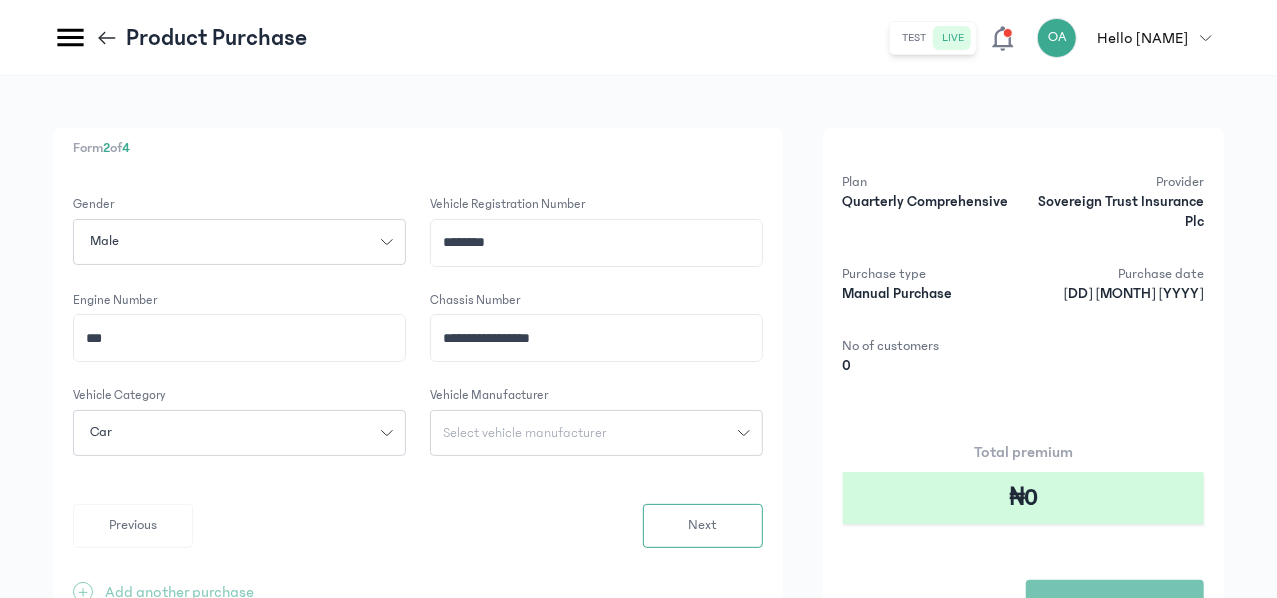 click on "Select vehicle manufacturer" at bounding box center (525, 433) 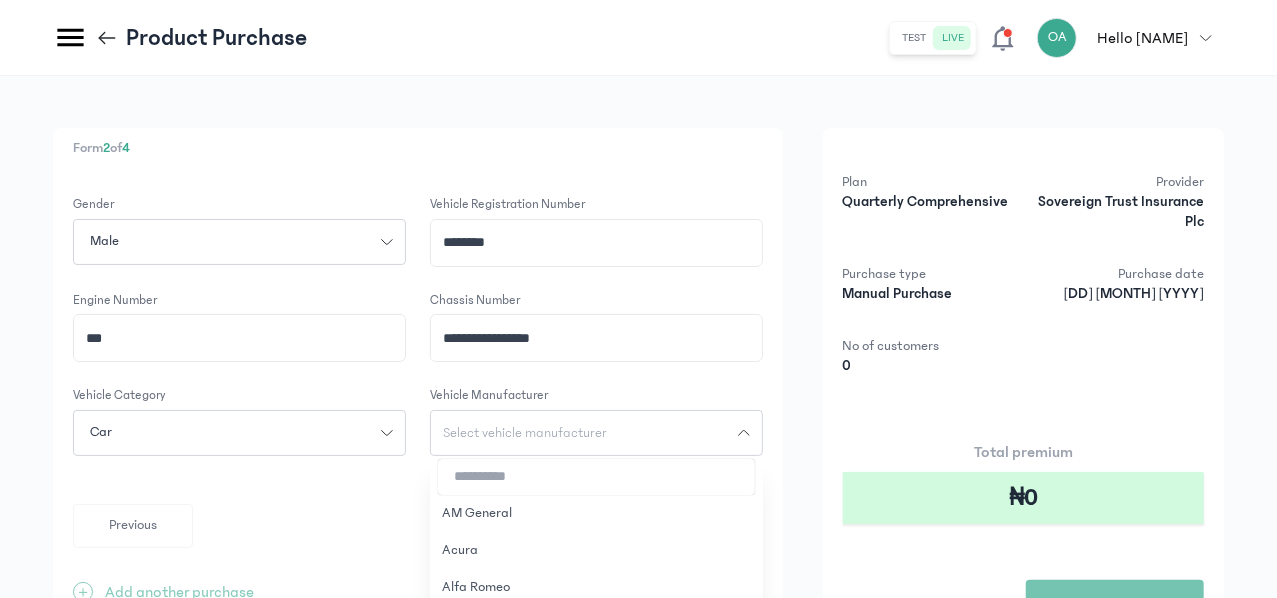 click at bounding box center (596, 477) 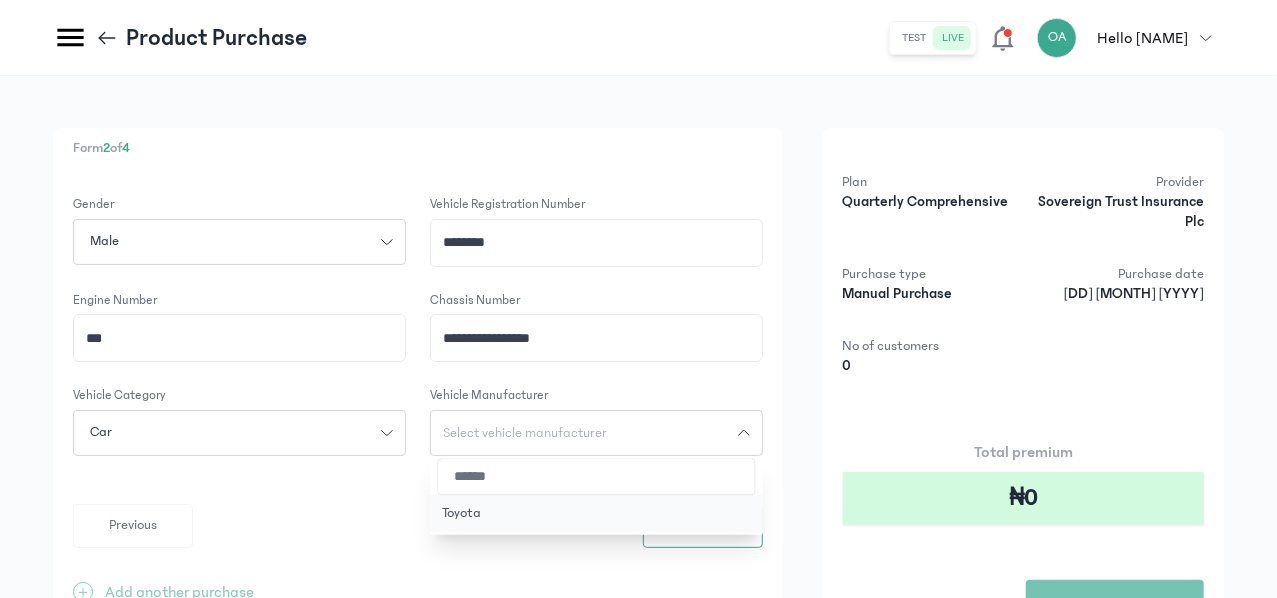 type on "******" 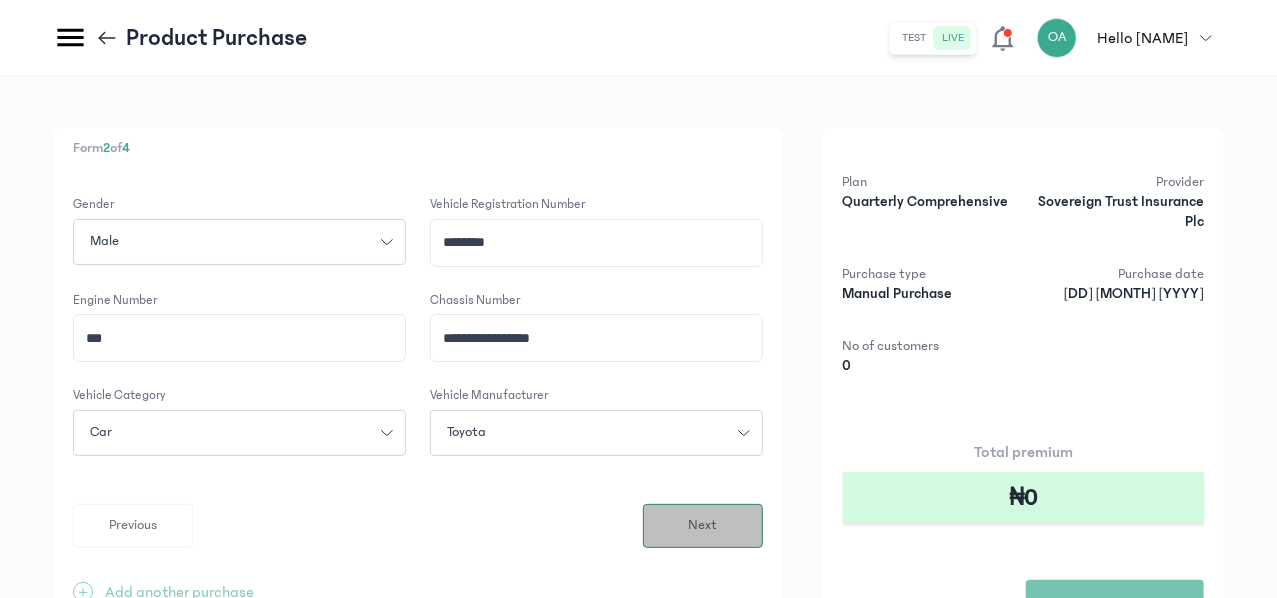 click on "Next" at bounding box center (702, 525) 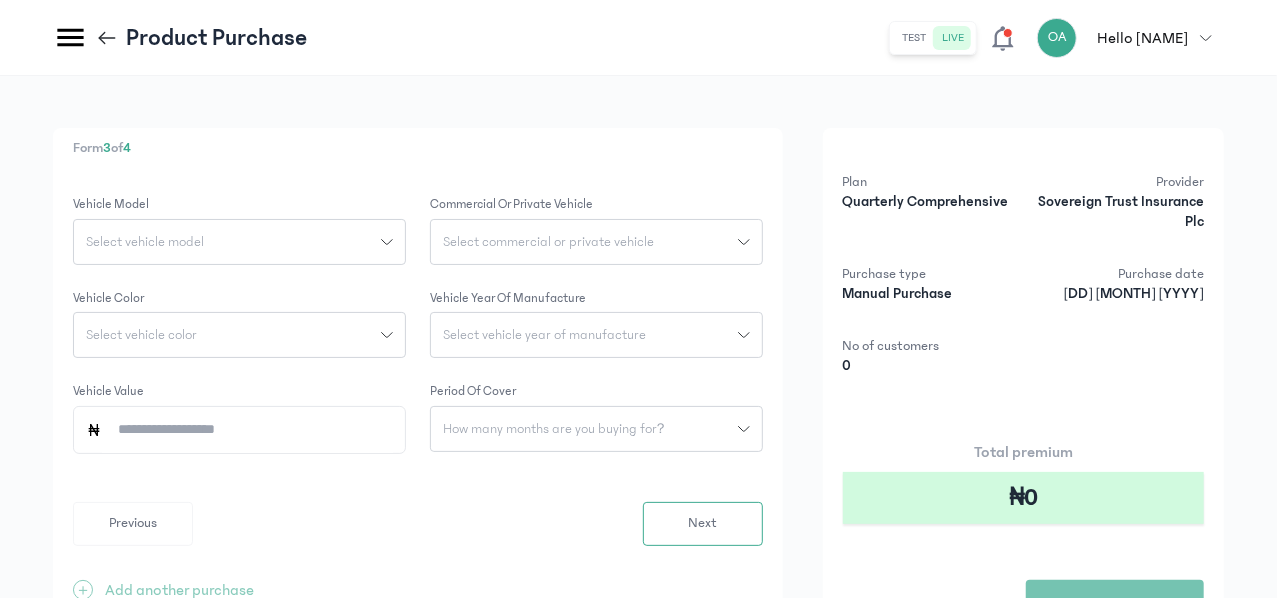 click 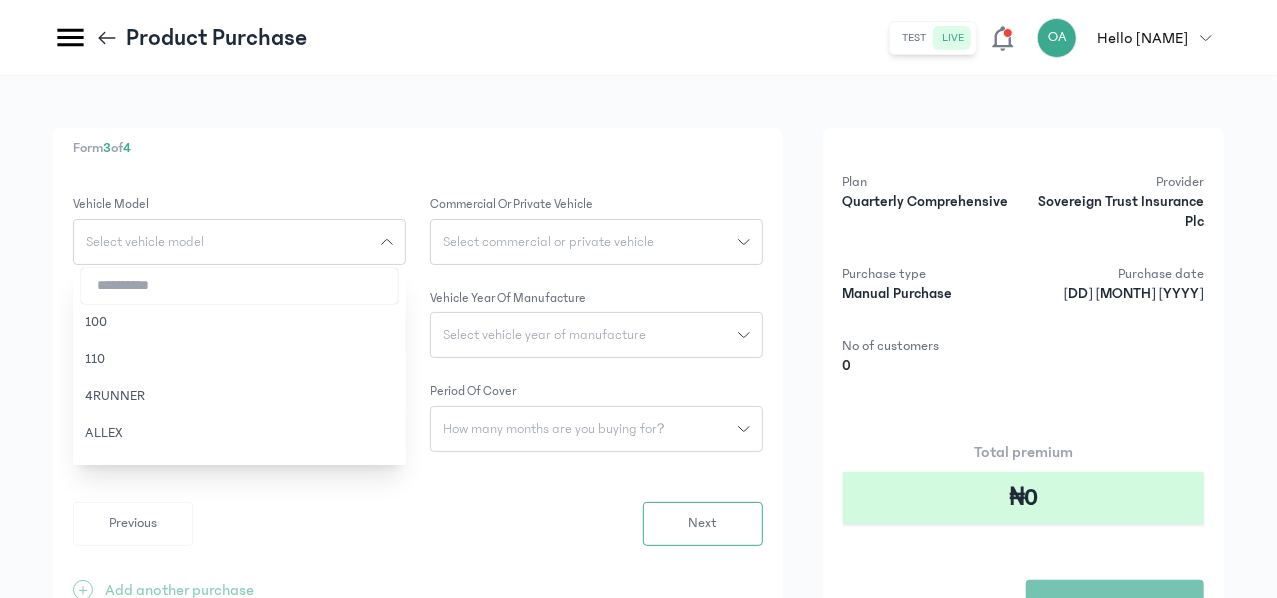 click at bounding box center (239, 286) 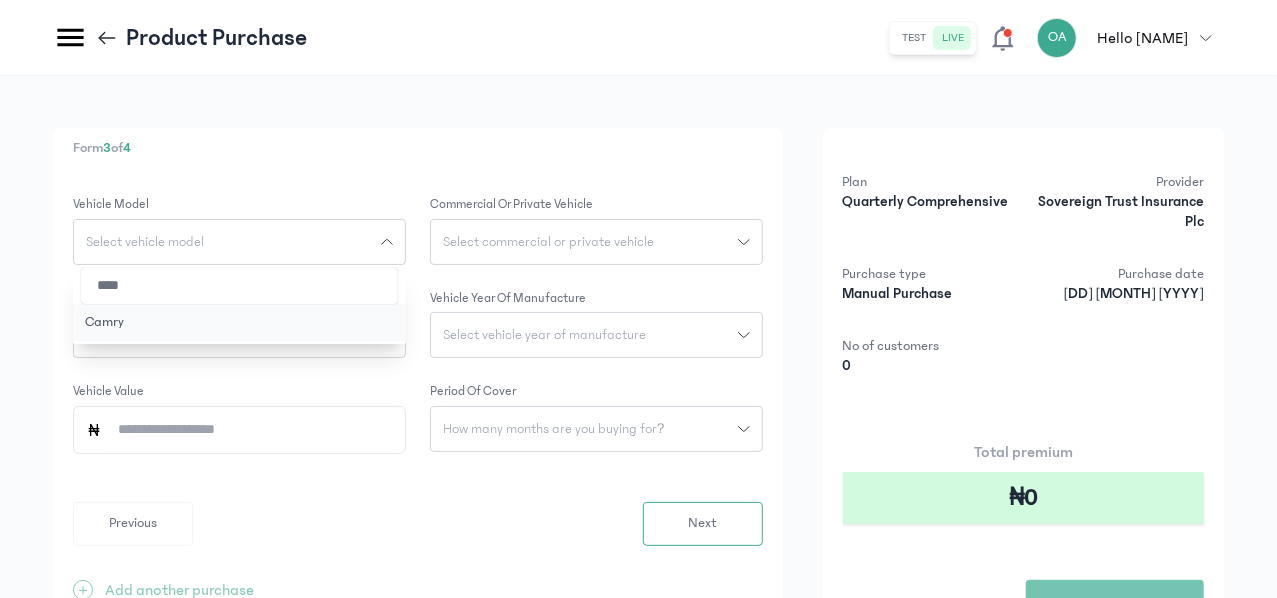 type on "****" 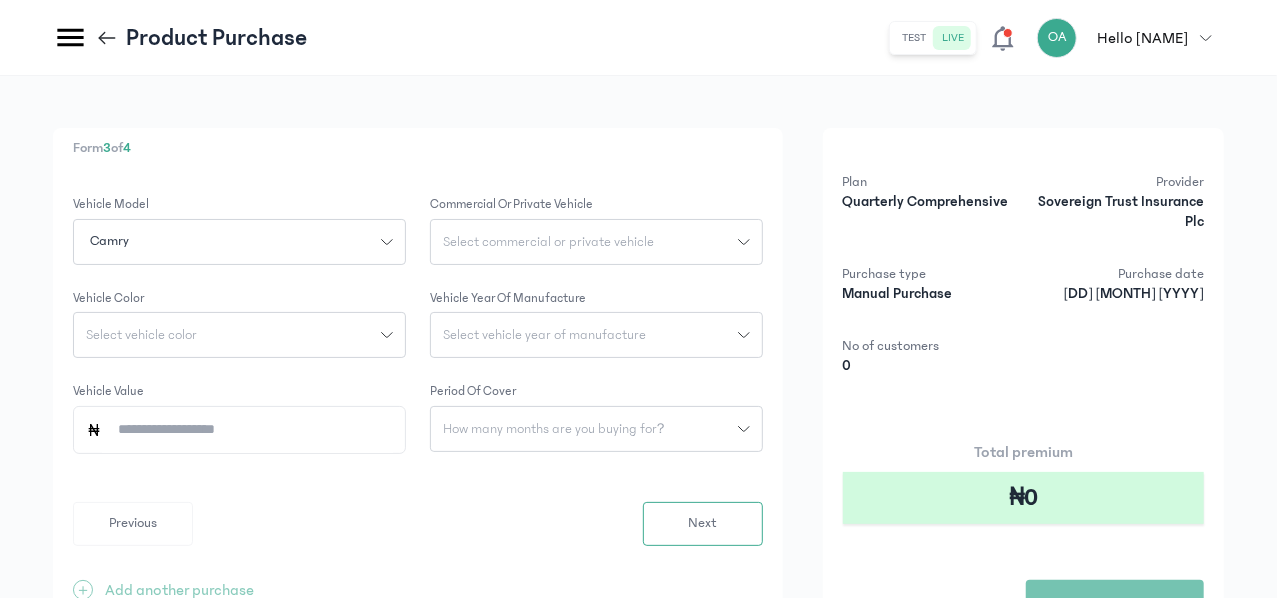click on "Select commercial or private vehicle" at bounding box center [548, 242] 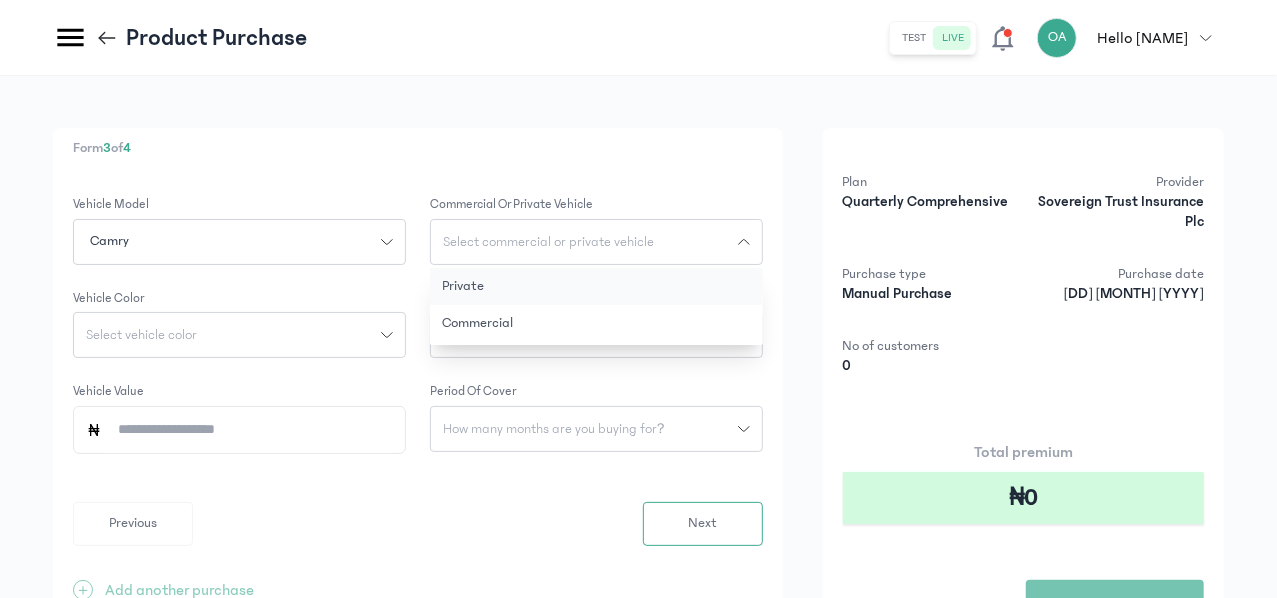 click on "Private" 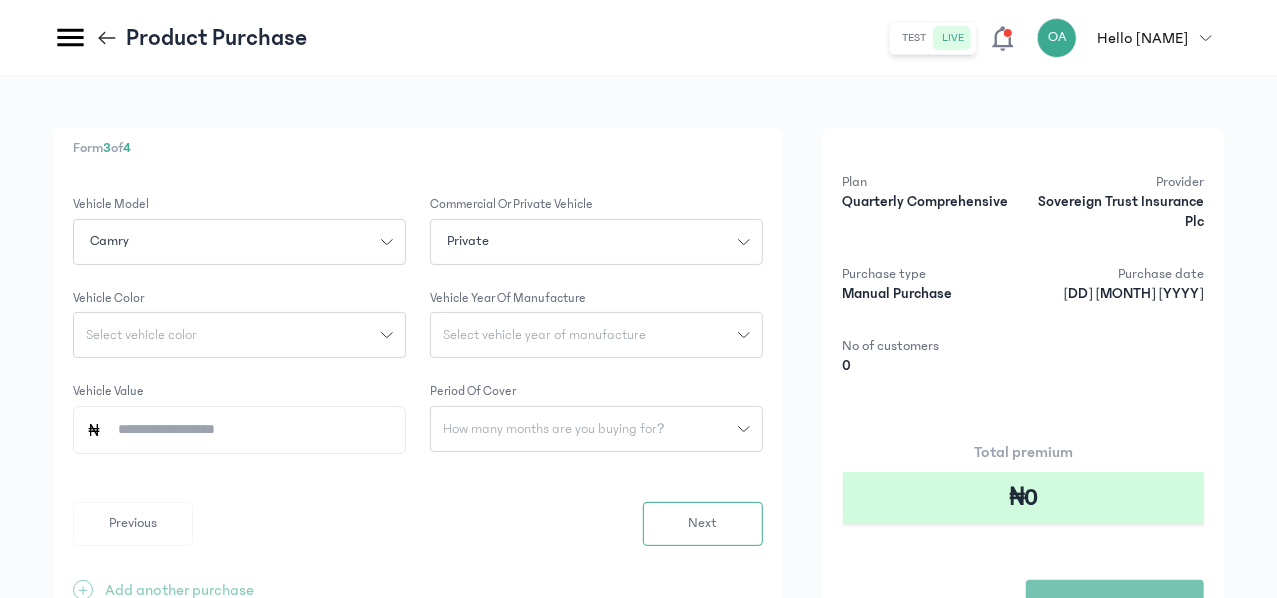 click 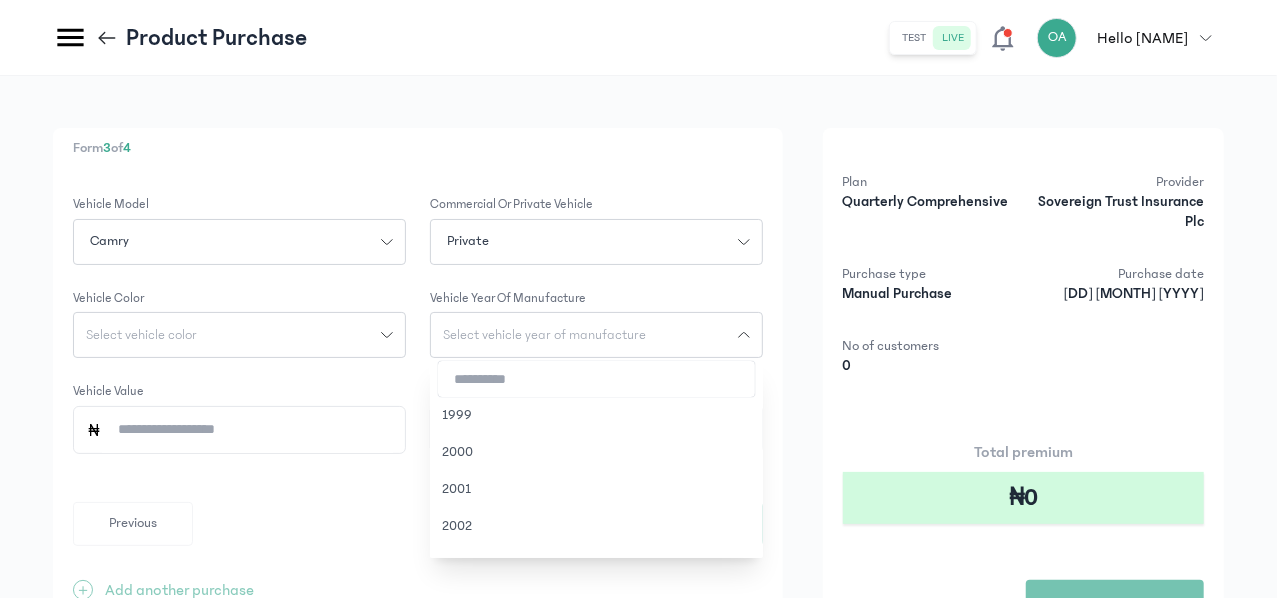 click on "Select vehicle year of manufacture" at bounding box center [544, 335] 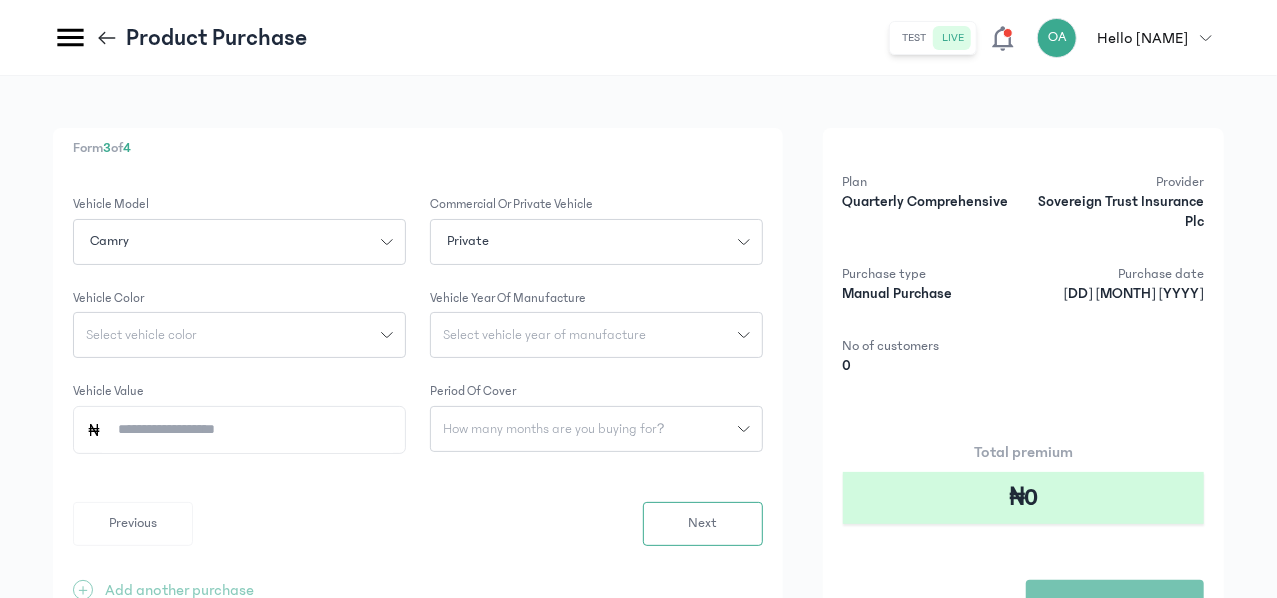 click on "Select vehicle year of manufacture" 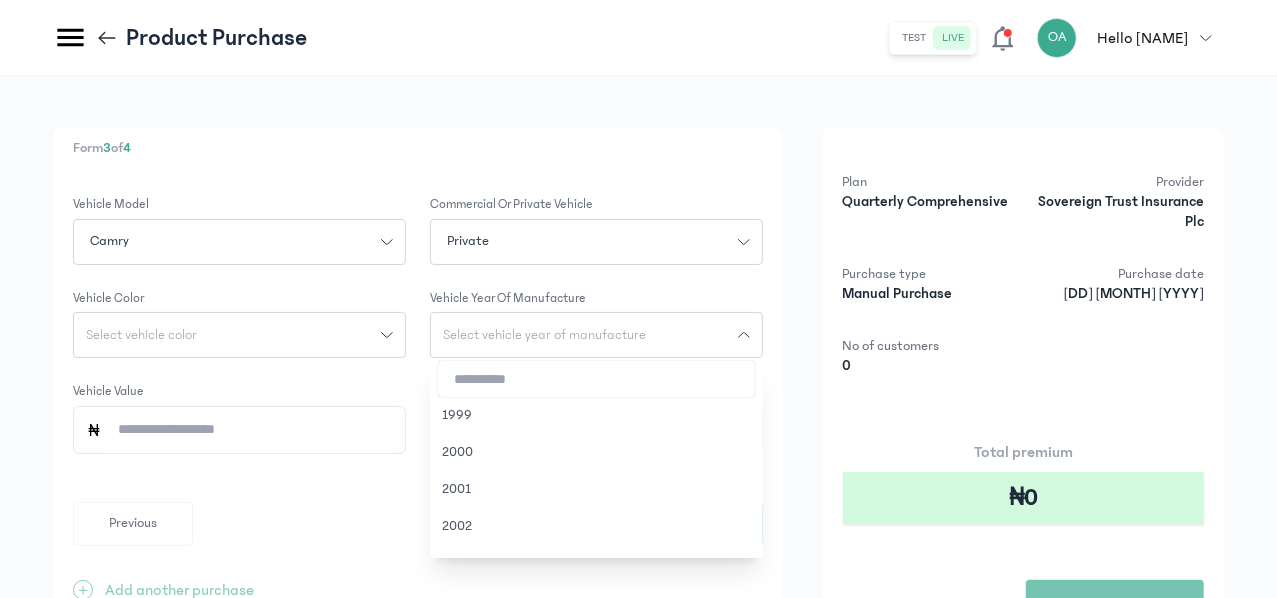 click at bounding box center (596, 379) 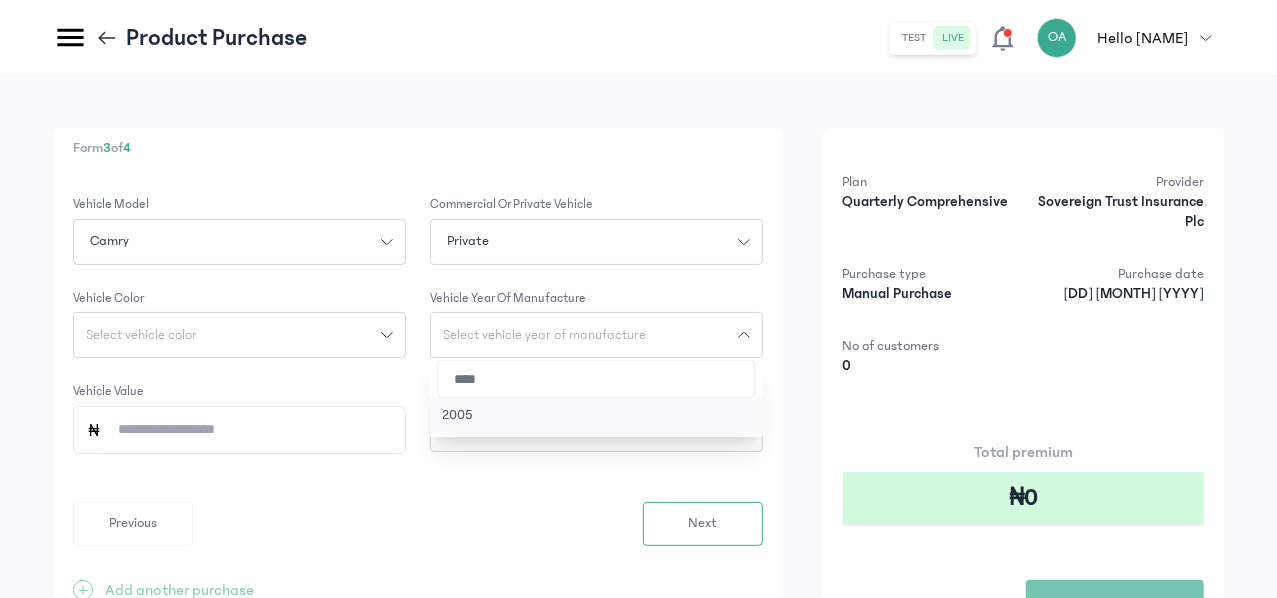 type on "****" 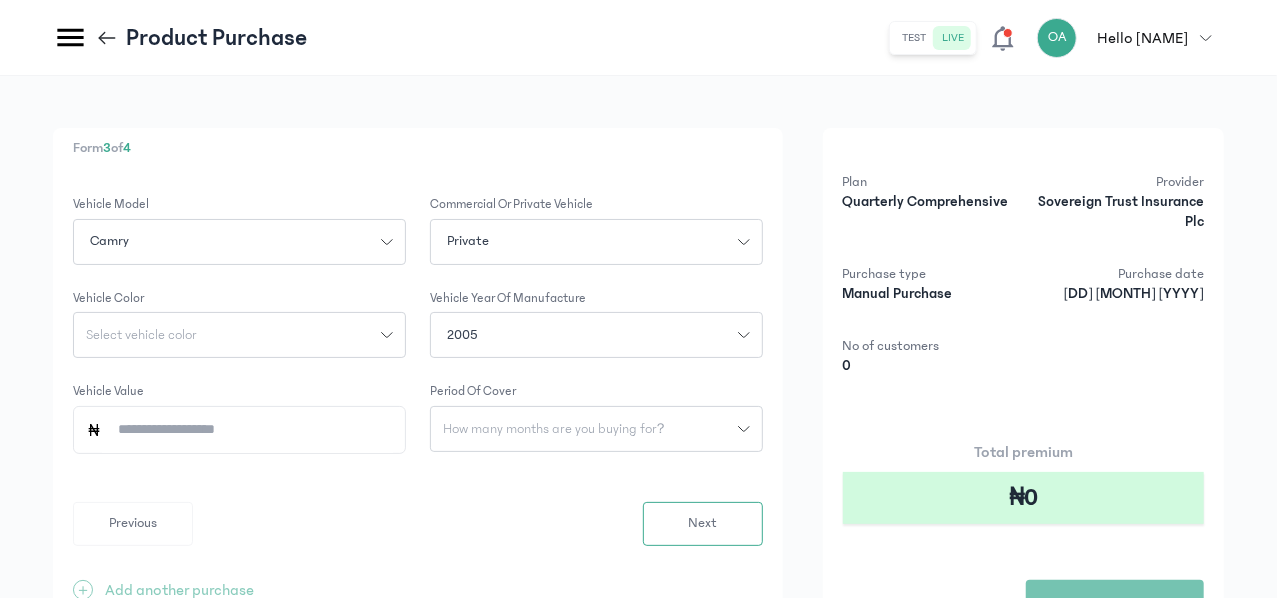 click 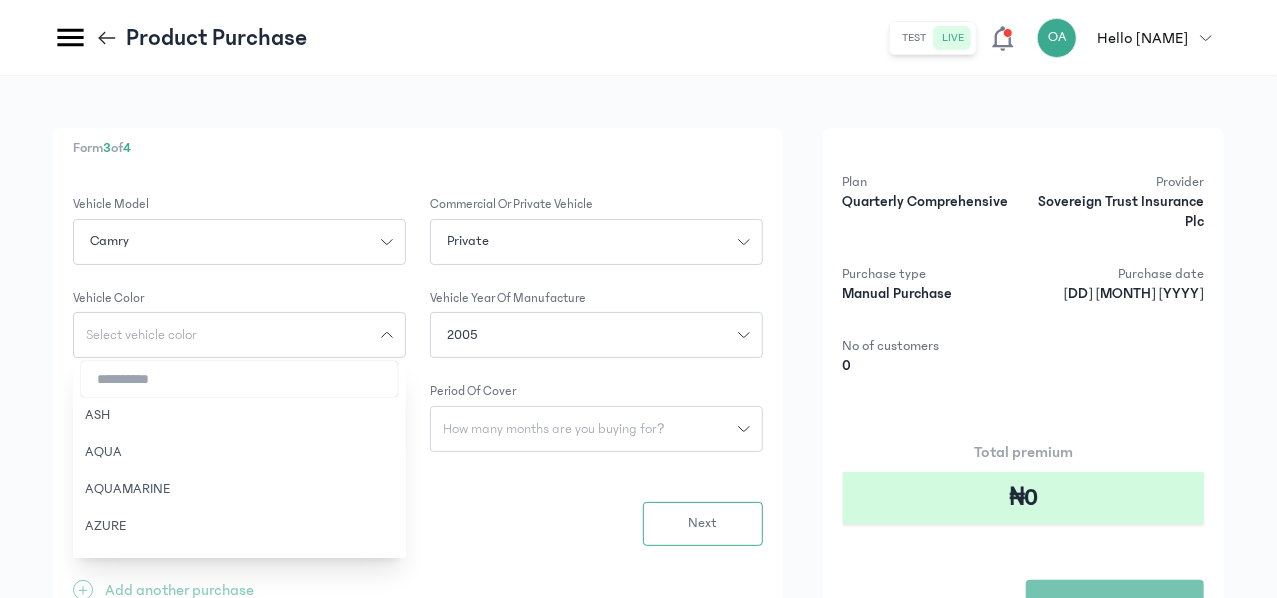 click at bounding box center (239, 379) 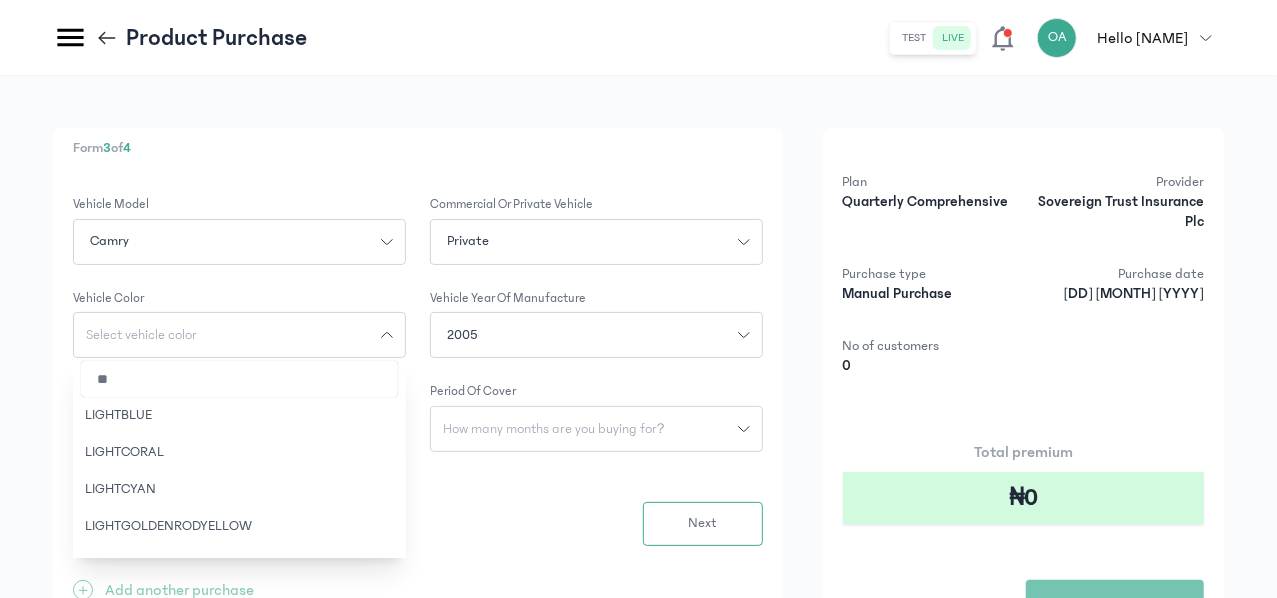 type on "*" 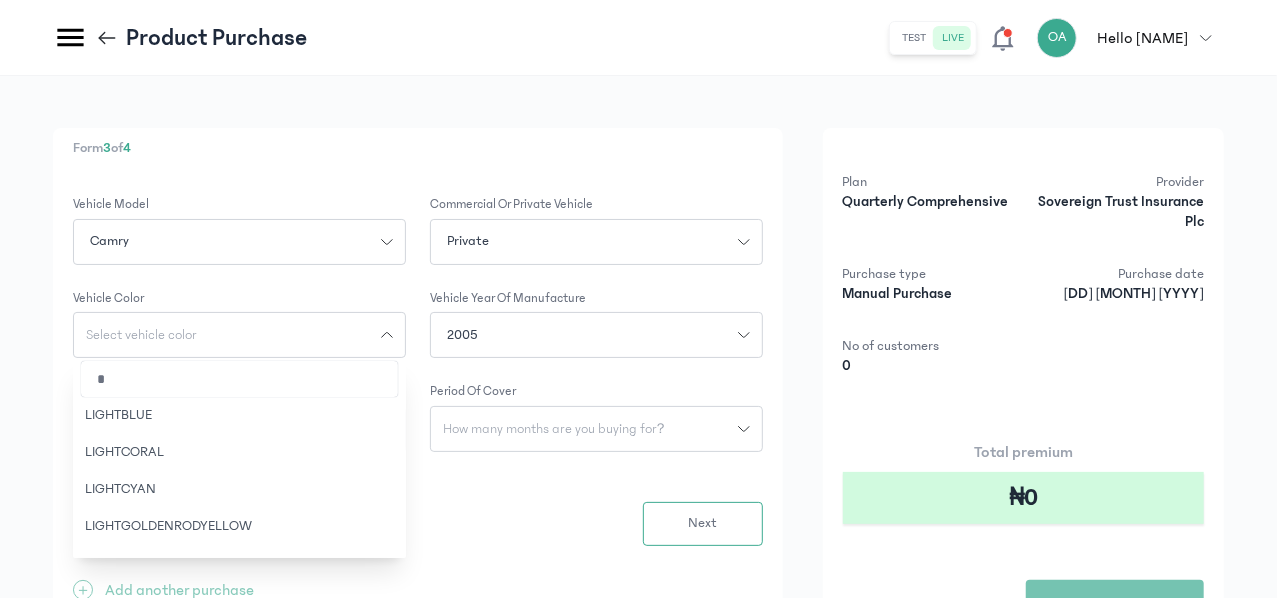 type 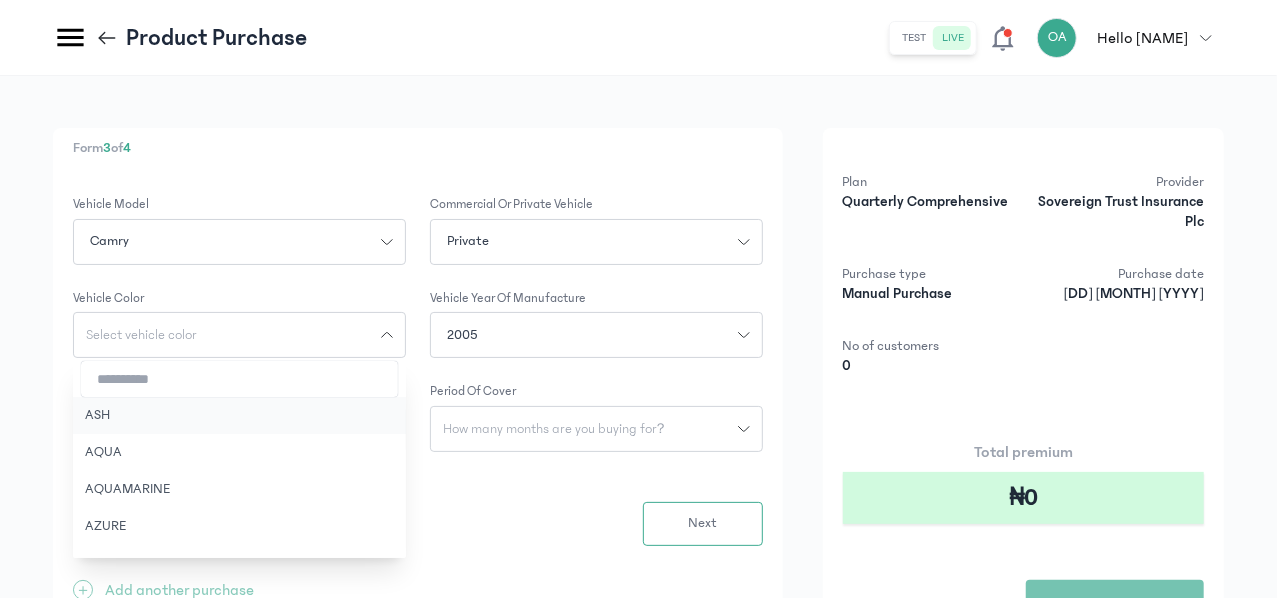 click on "ASH" 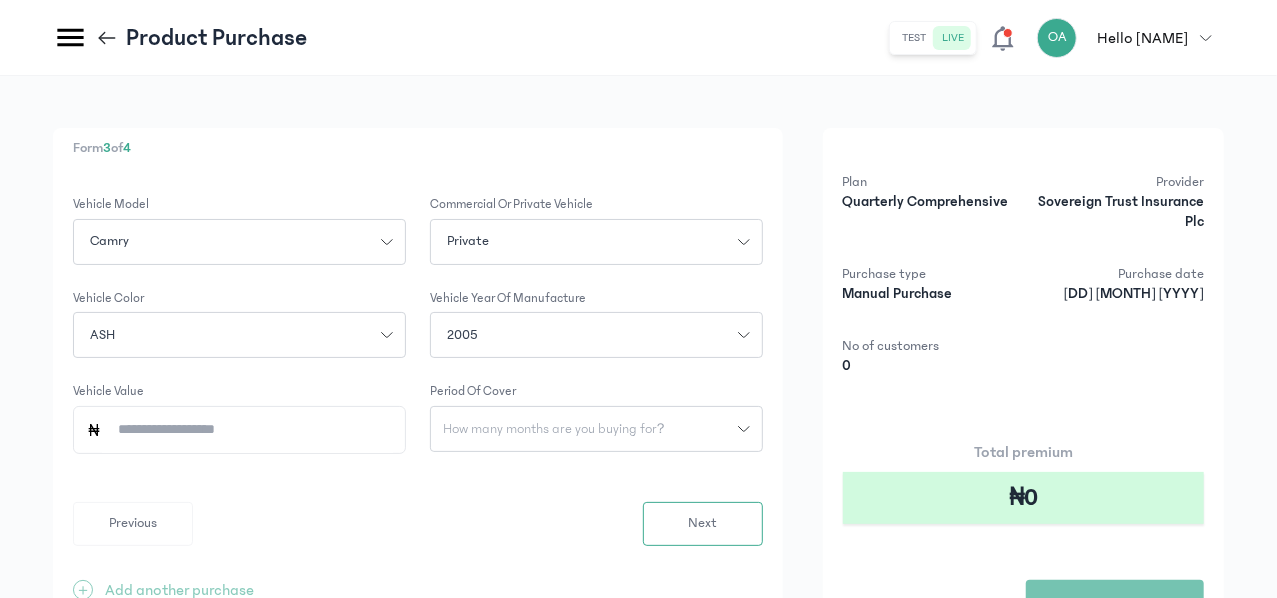 click on "Vehicle Value" 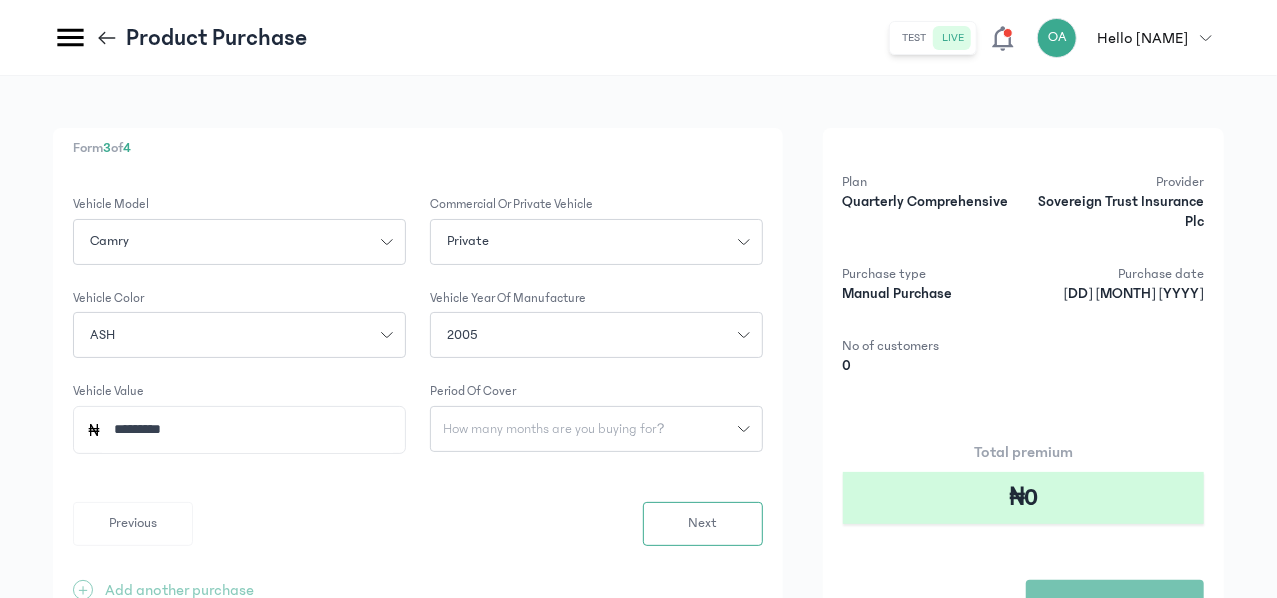 type on "*********" 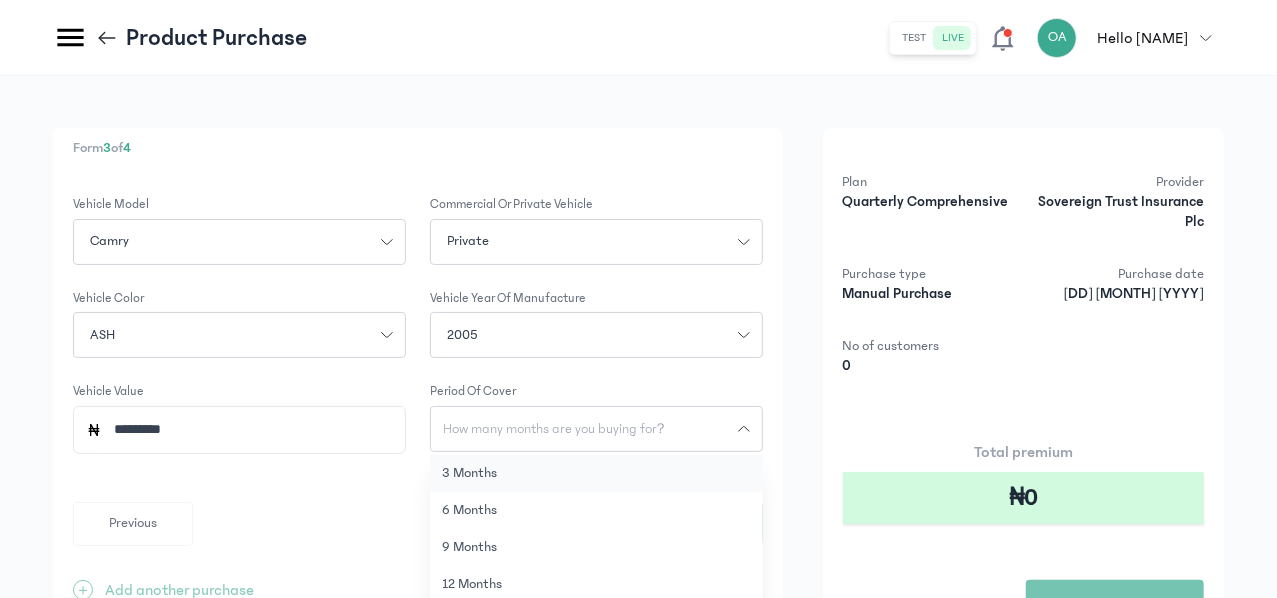 click on "3 months" 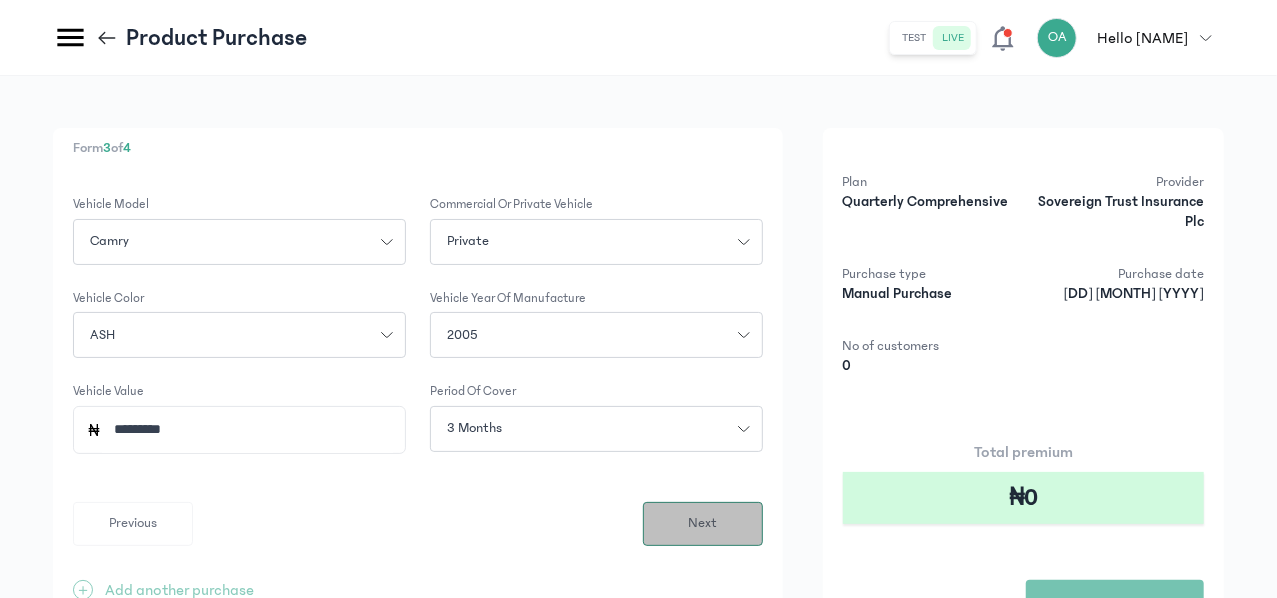click on "Next" at bounding box center (703, 524) 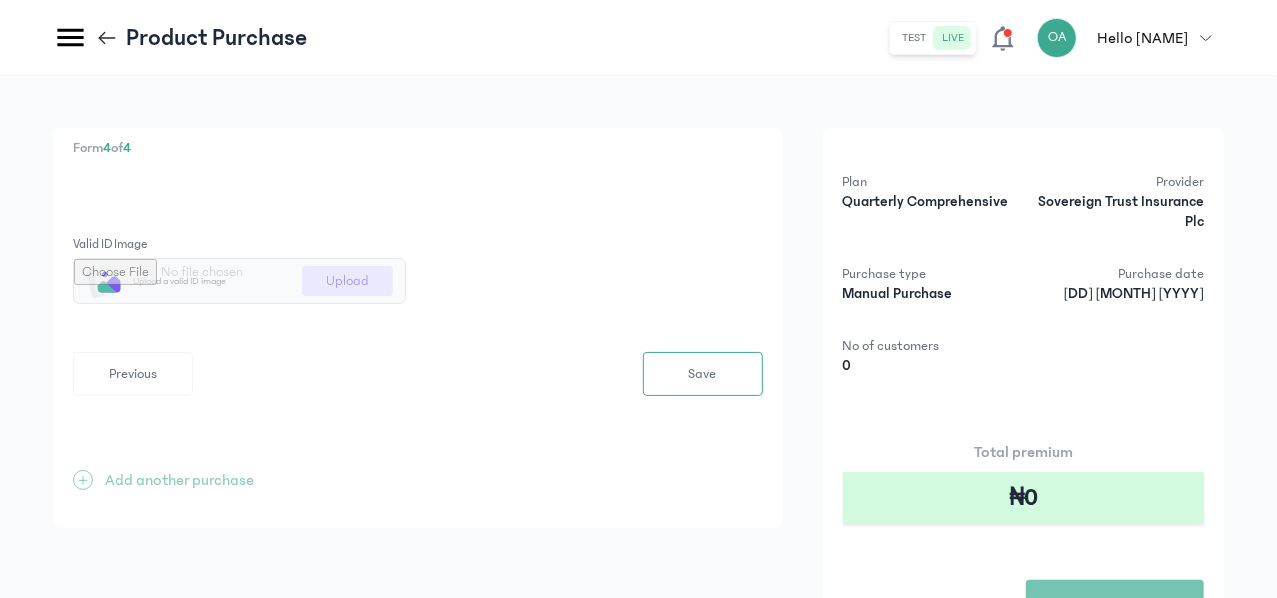 click at bounding box center (239, 281) 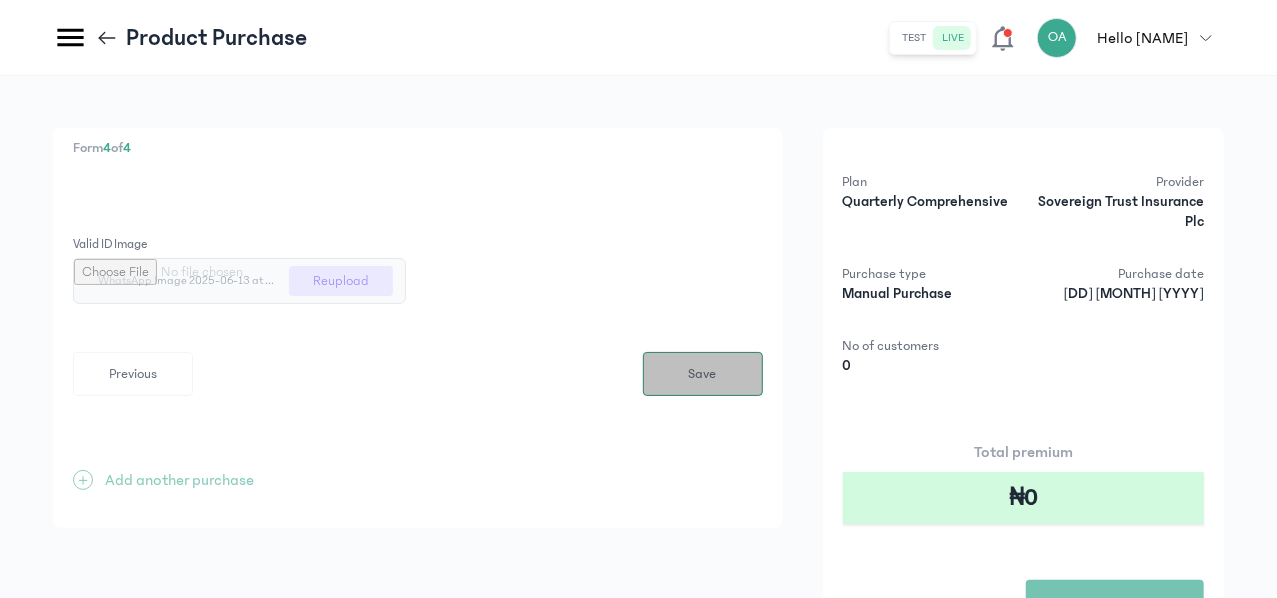 click on "Save" at bounding box center [703, 374] 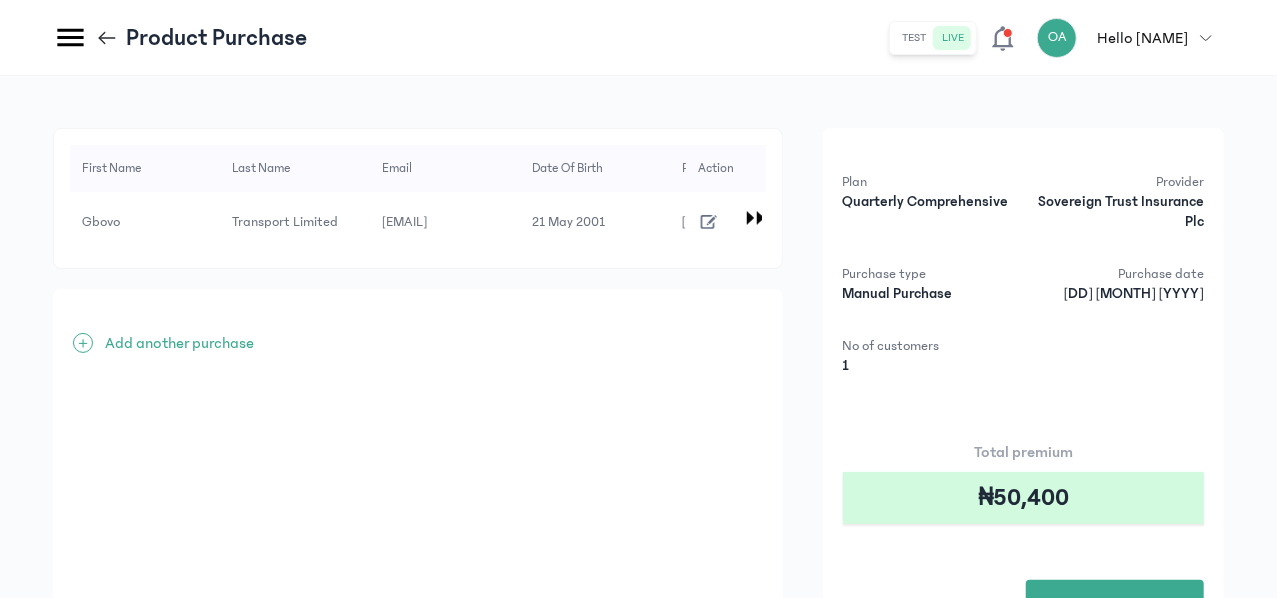 scroll, scrollTop: 177, scrollLeft: 0, axis: vertical 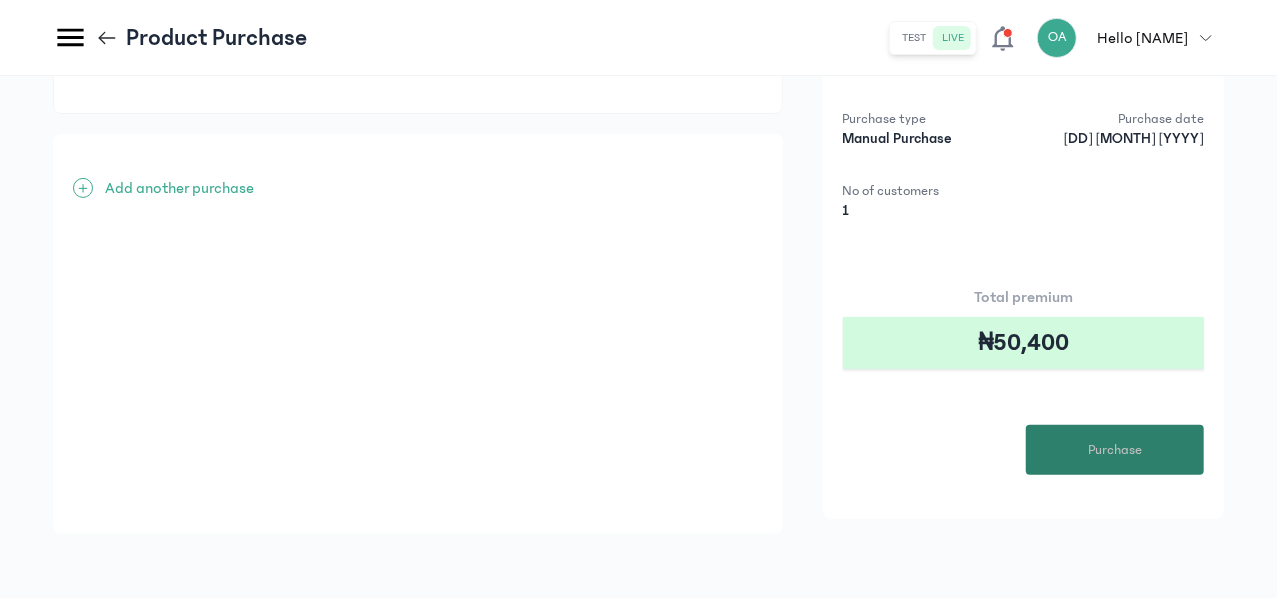 click on "Purchase" at bounding box center [1115, 450] 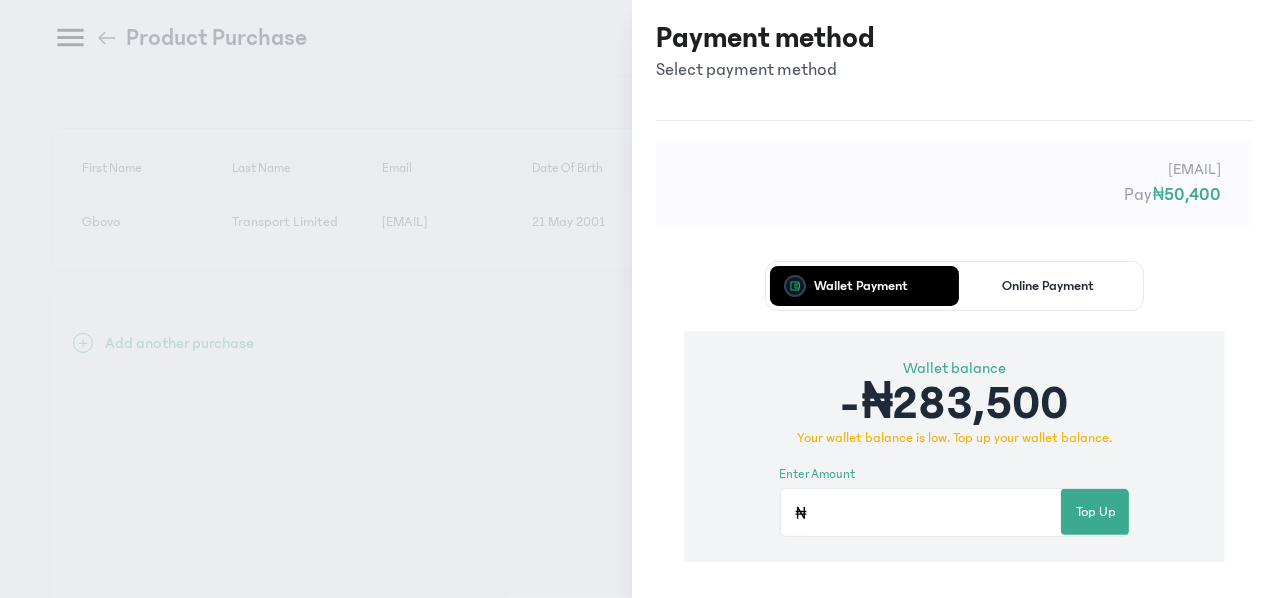 scroll, scrollTop: 0, scrollLeft: 0, axis: both 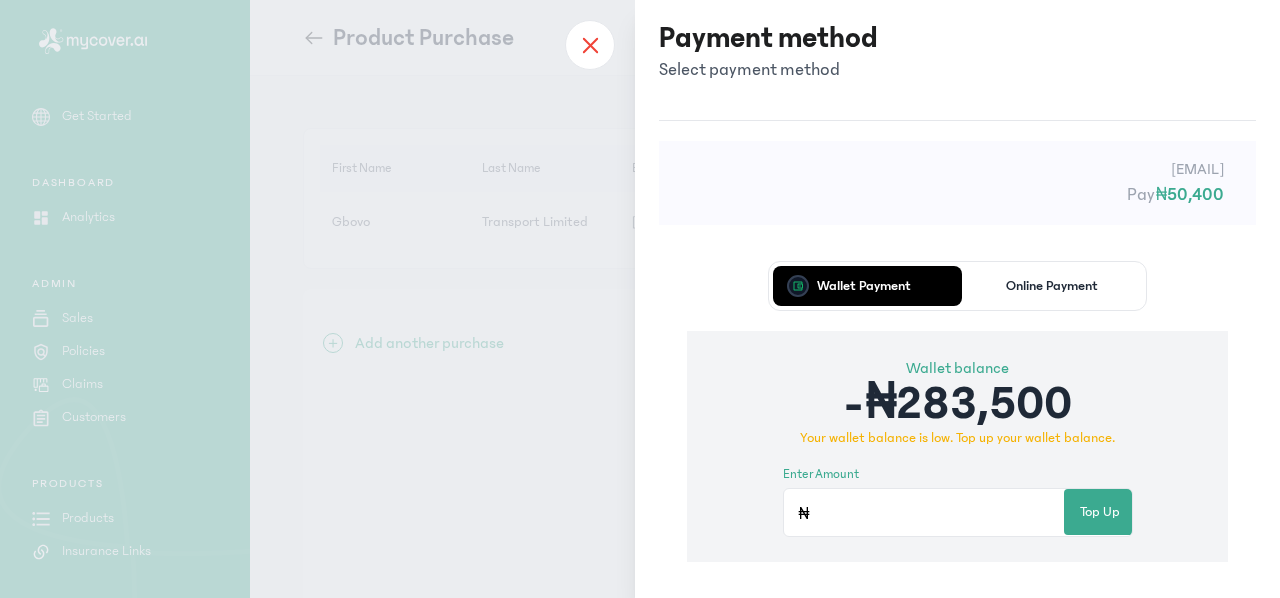 click 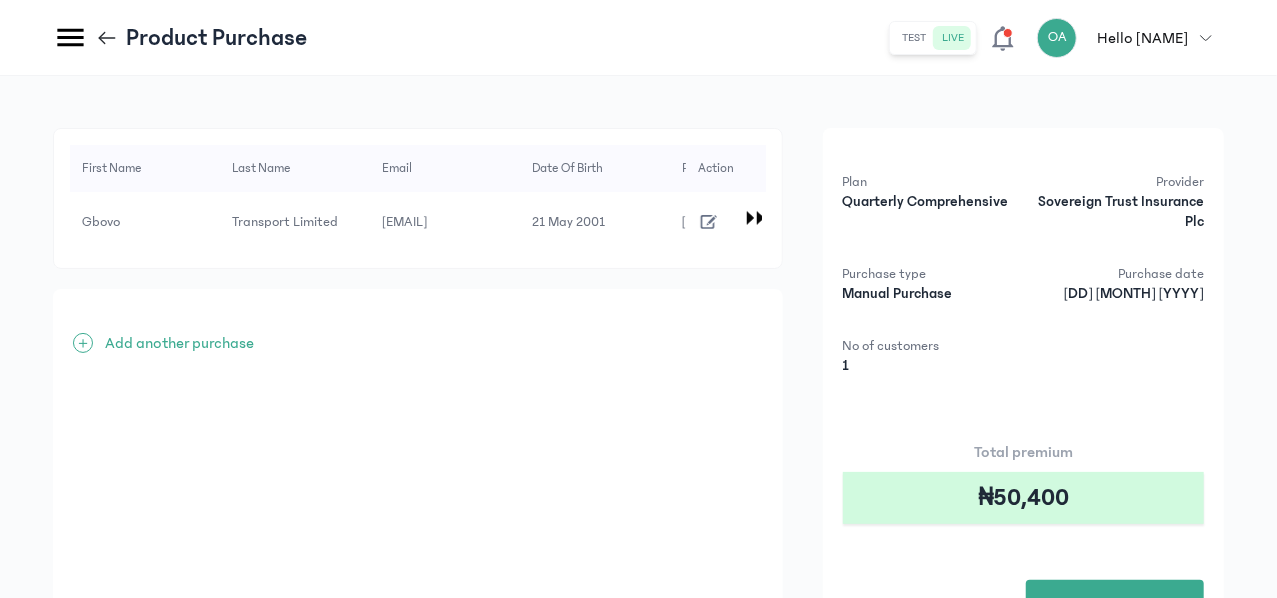 click 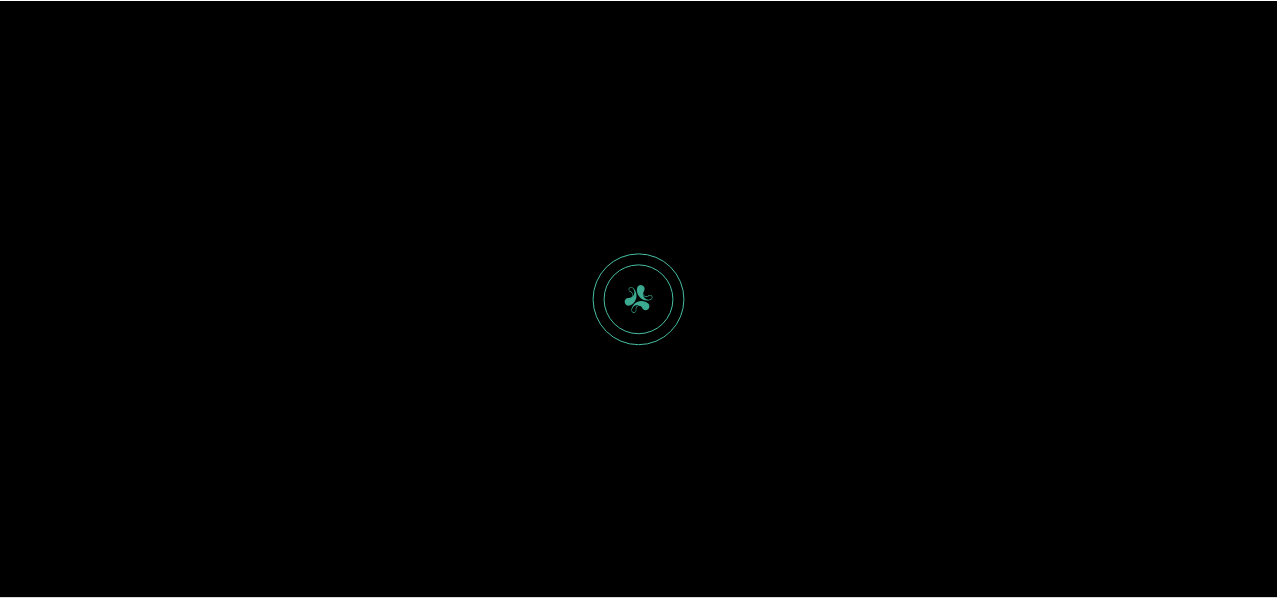scroll, scrollTop: 0, scrollLeft: 0, axis: both 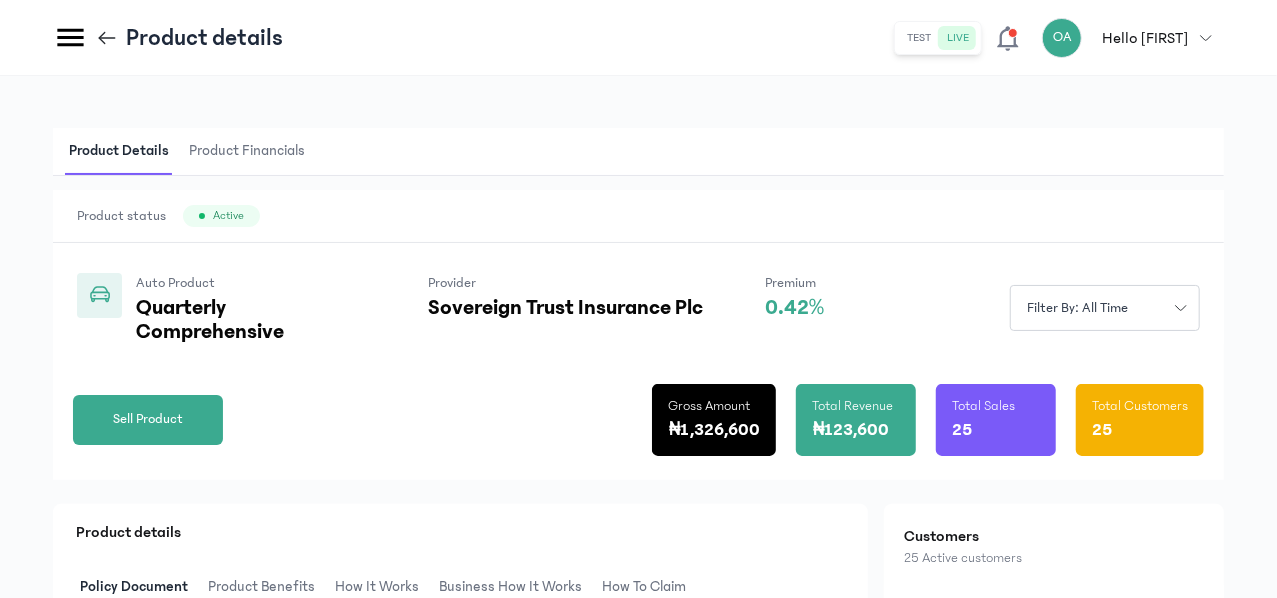 click on "Product Financials" at bounding box center (247, 151) 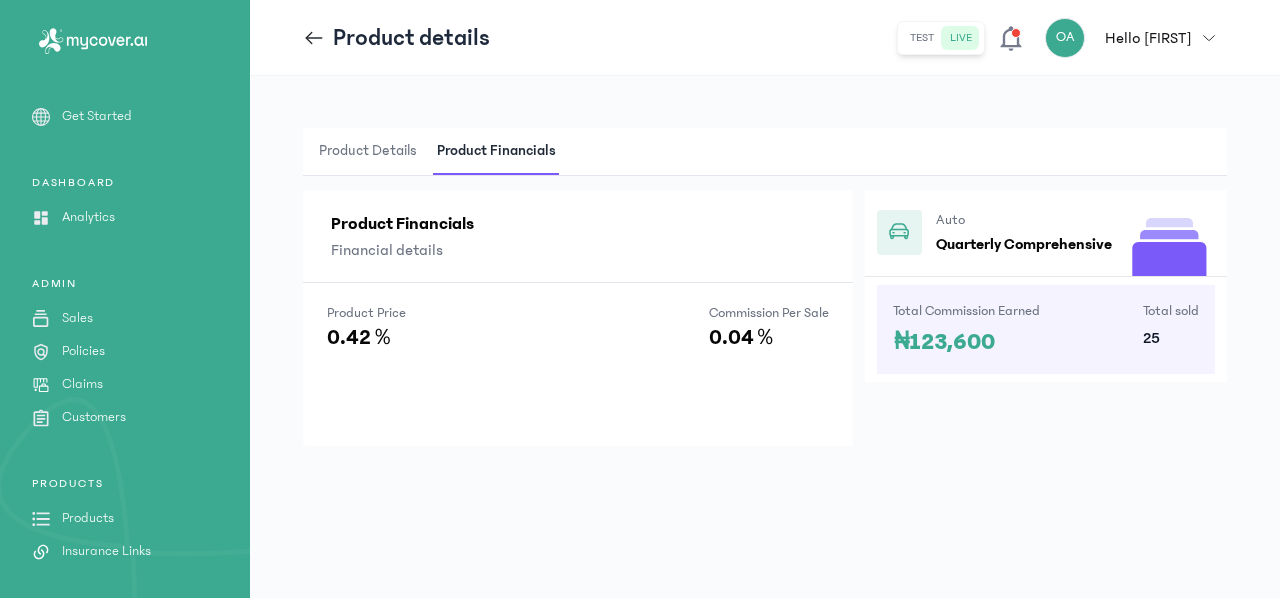 click on "Product Details" at bounding box center [368, 151] 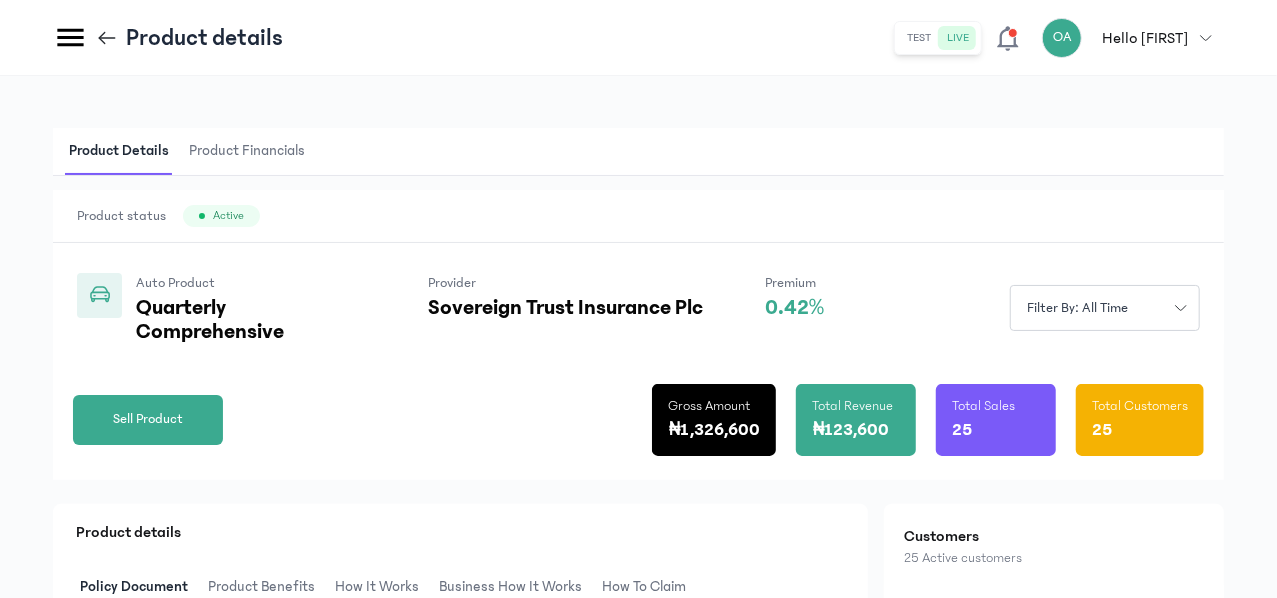 scroll, scrollTop: 240, scrollLeft: 0, axis: vertical 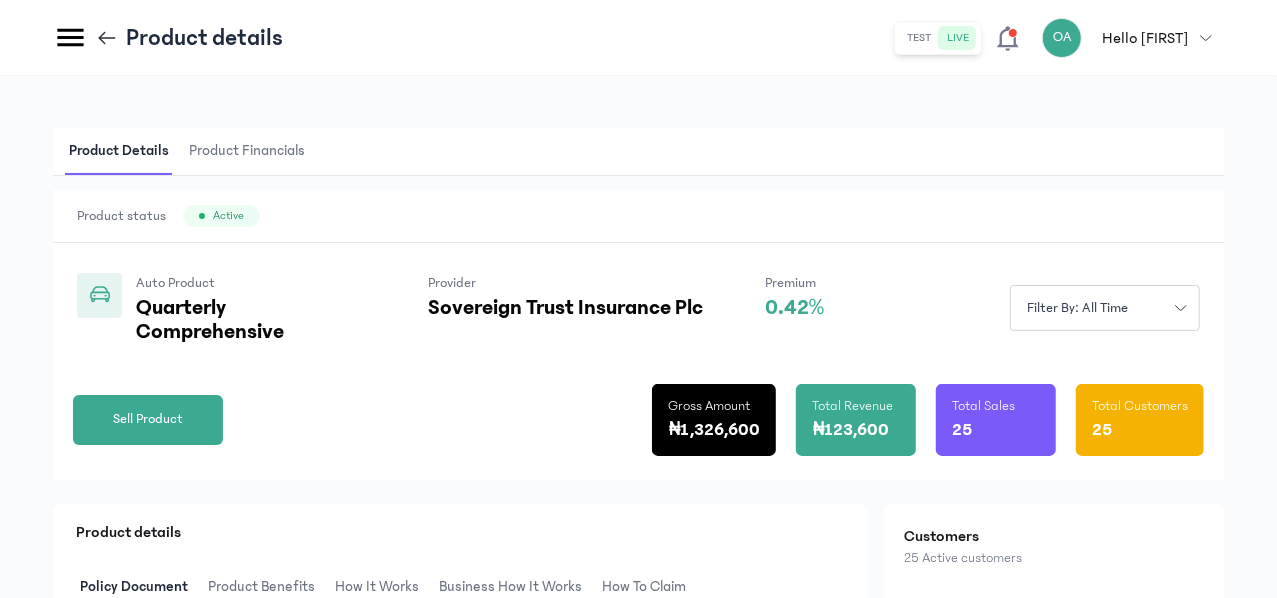 click on "Transaction History" at bounding box center [-132, 445] 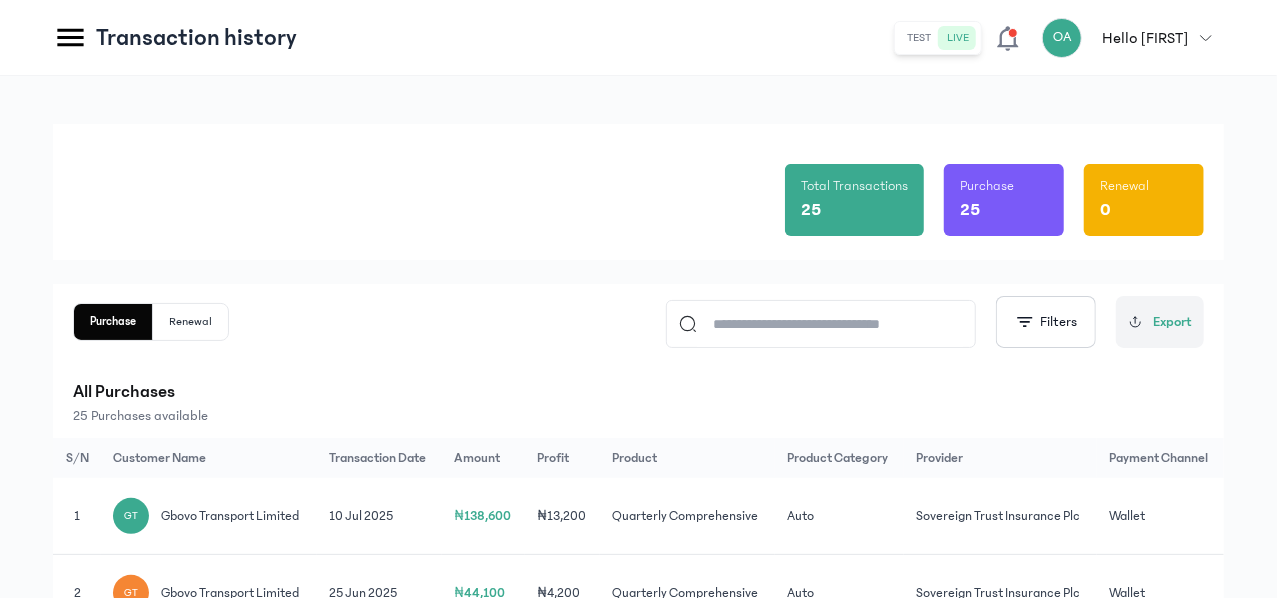 scroll, scrollTop: 523, scrollLeft: 0, axis: vertical 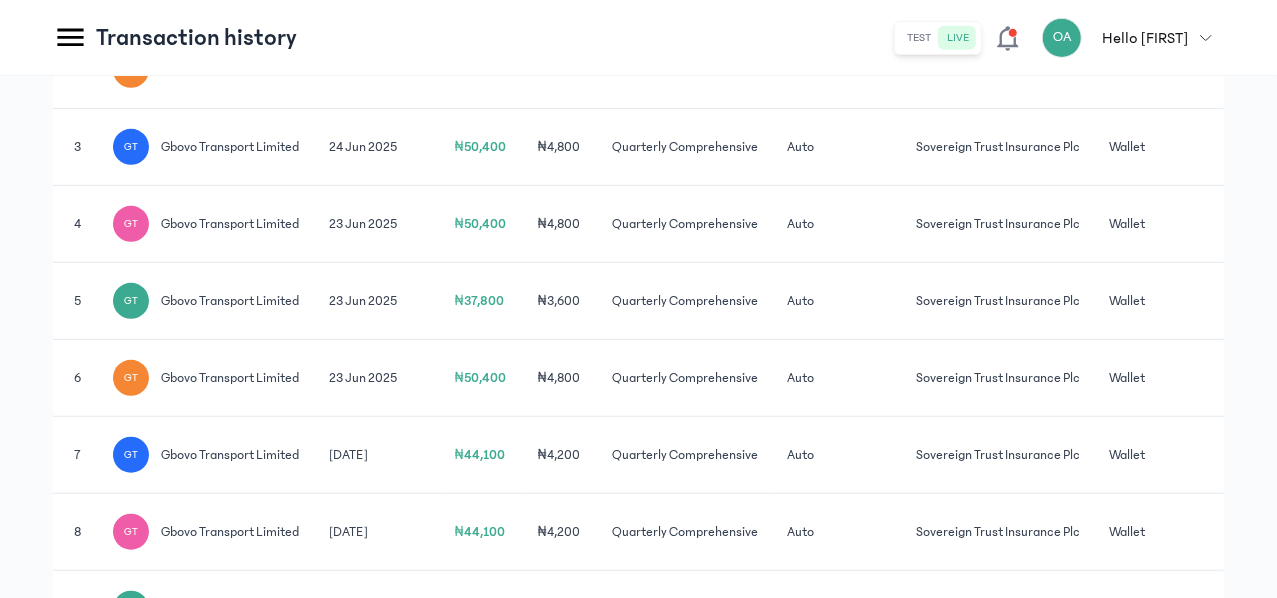 click on "Total Transactions 25 Purchase 25 Renewal 0 Purchase Renewal
Filters
Export All Purchases 25 Purchases available S/N Customer Name Transaction Date Amount Profit Product Product Category Provider Payment Channel 1 GT [LAST]  Transport limited  [DATE] ₦138,600 ₦13,200 Quarterly Comprehensive Auto Sovereign Trust Insurance Plc Wallet 2 GT [LAST]  Transport limited  [DATE] 44,100 4,200 Quarterly Comprehensive Auto Sovereign Trust Insurance Plc Wallet 3 GT [LAST]  Transport limited  [DATE] 50,400 4,800 Quarterly Comprehensive Auto Sovereign Trust Insurance Plc Wallet 4 GT [LAST]  Transport limited  [DATE] 50,400 4,800 Quarterly Comprehensive Auto Sovereign Trust Insurance Plc Wallet 5 GT [LAST]  Transport limited  [DATE] 37,800 3,600 Quarterly Comprehensive Auto Sovereign Trust Insurance Plc Wallet 6 GT [LAST]  Transport limited  [DATE] 50,400 4,800 Quarterly Comprehensive Auto Sovereign Trust Insurance Plc Wallet 7 GT [DATE]" at bounding box center [638, 220] 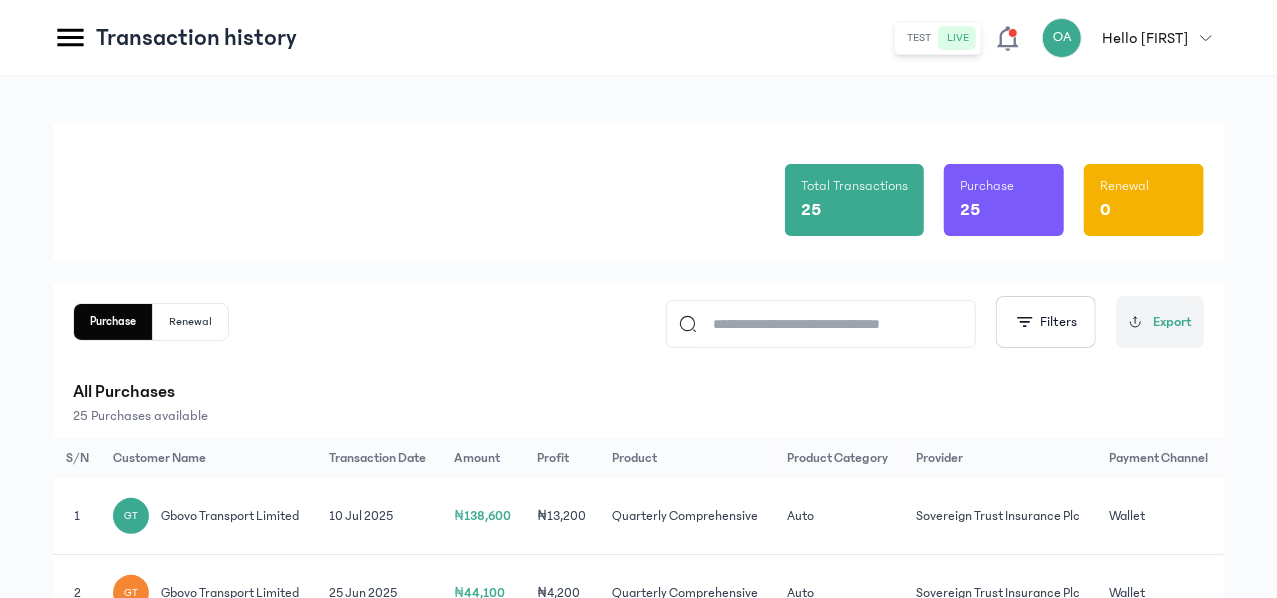 click on "Wallet" at bounding box center (-169, 412) 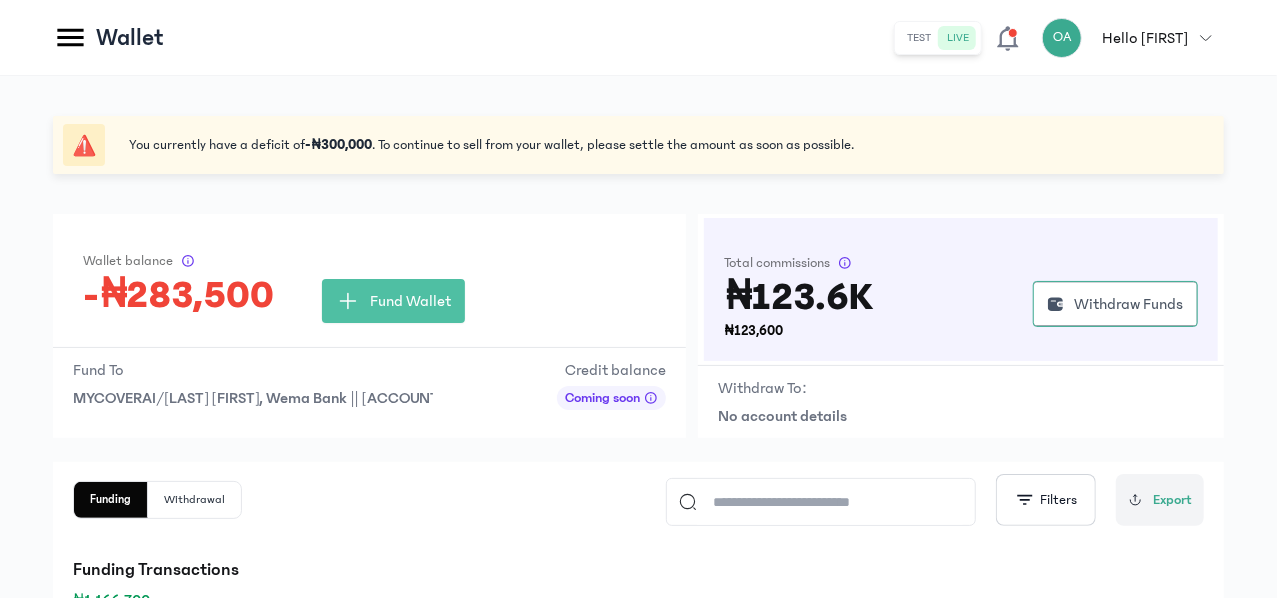 click on "Withdrawal" 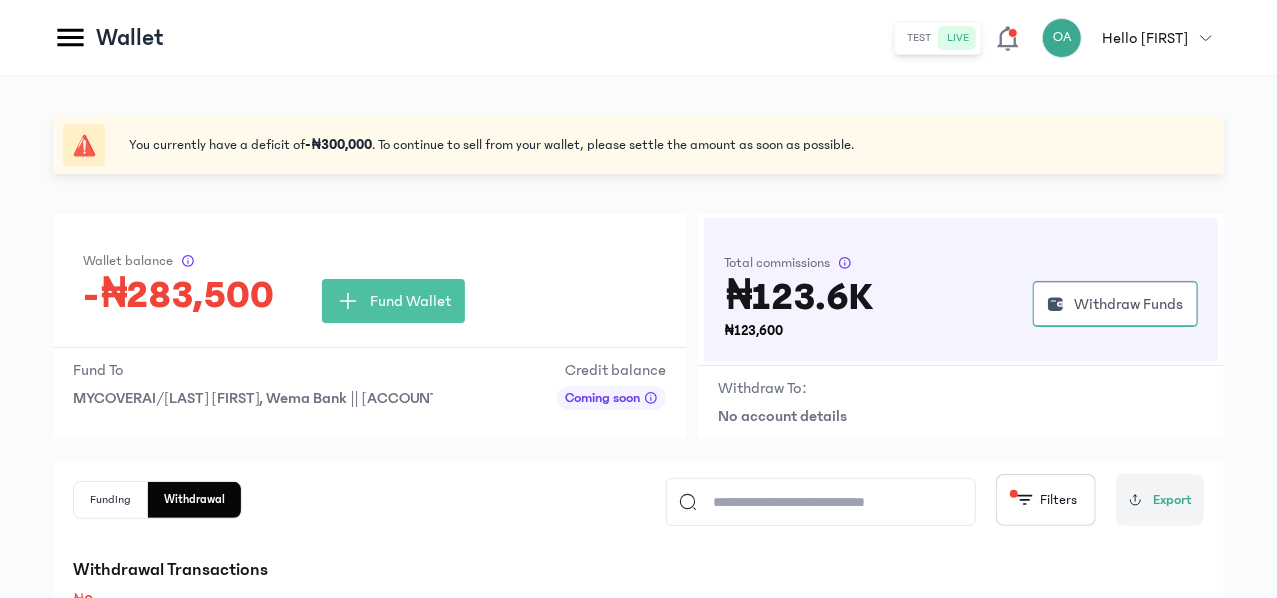 click on "Funding" 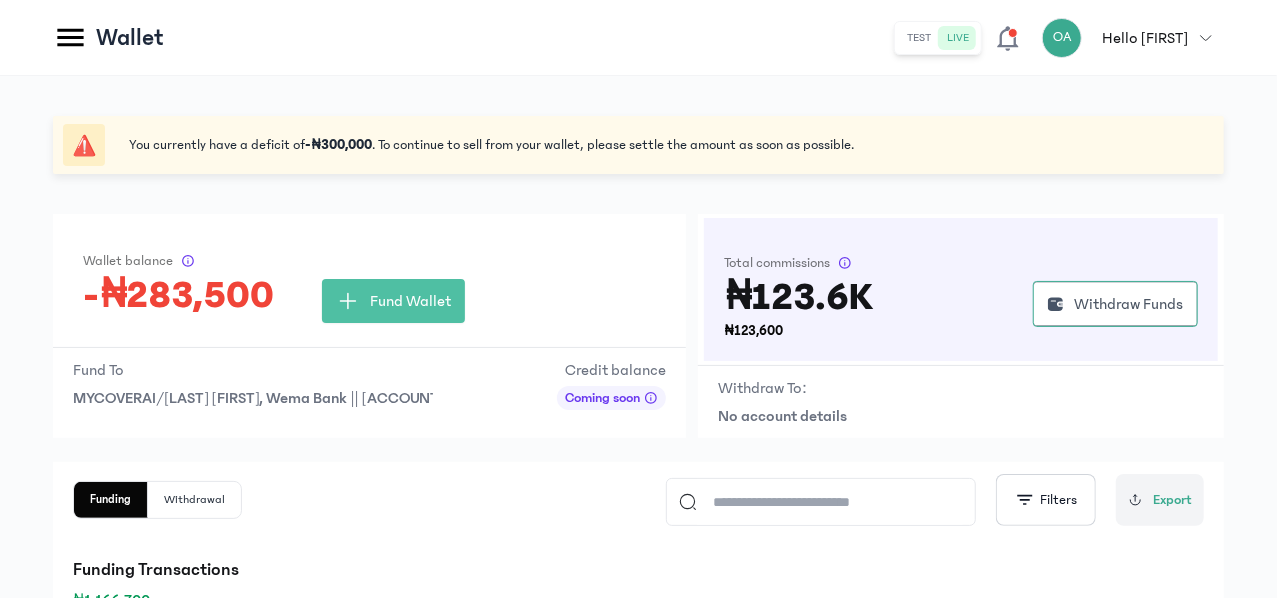 scroll, scrollTop: 523, scrollLeft: 0, axis: vertical 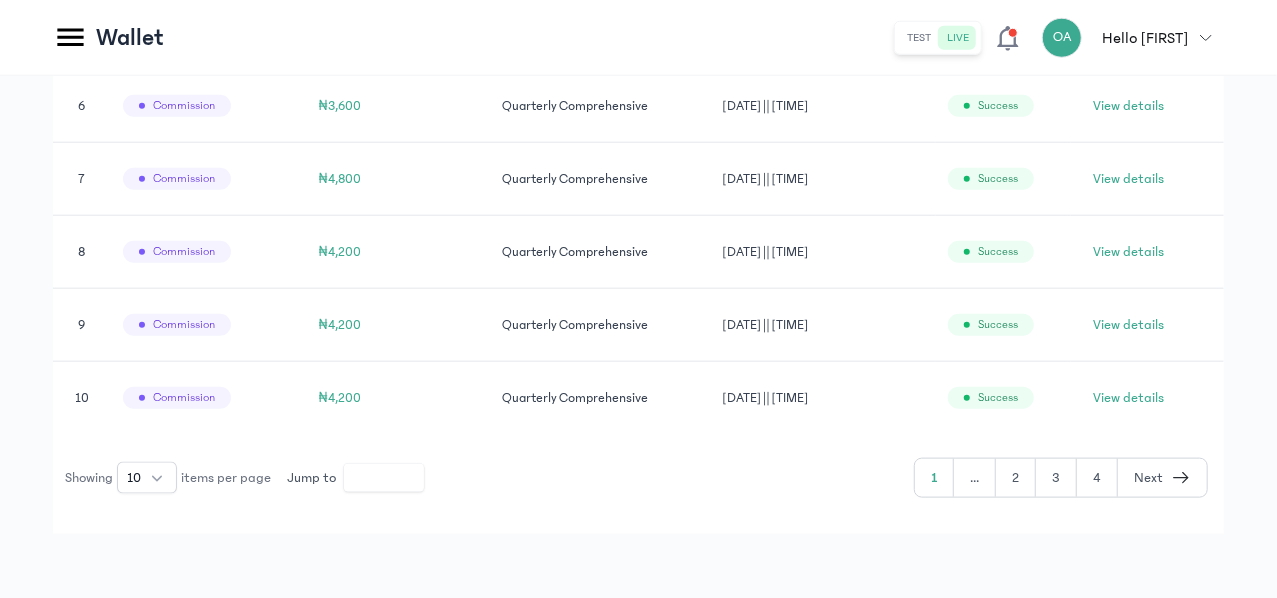 click 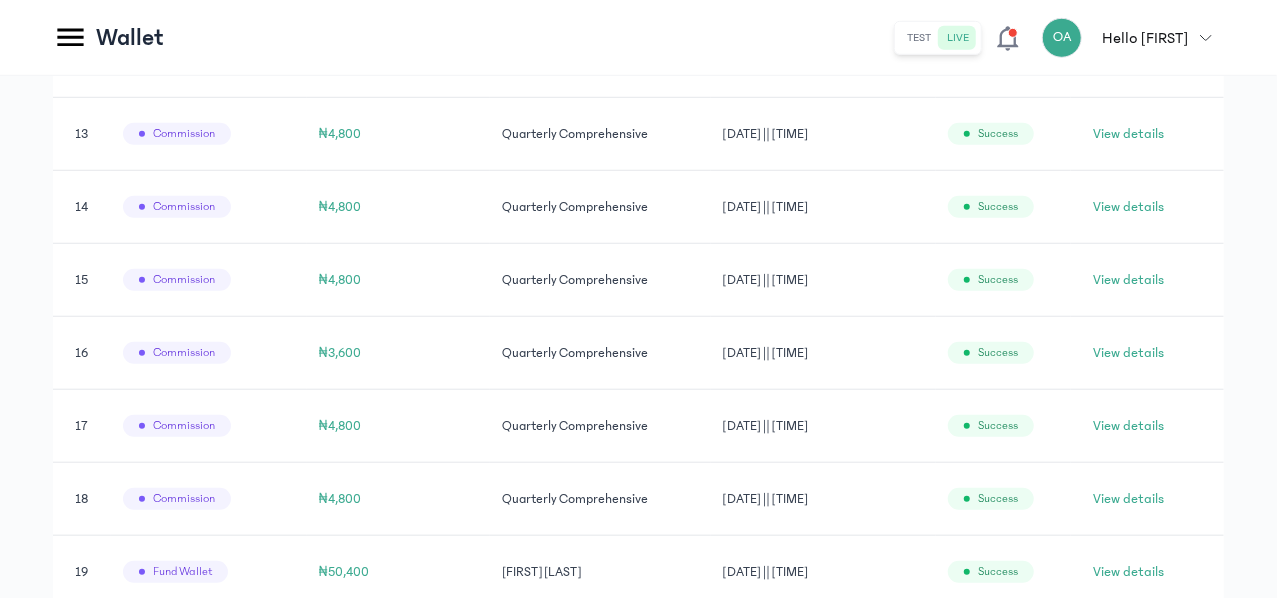 scroll, scrollTop: 979, scrollLeft: 0, axis: vertical 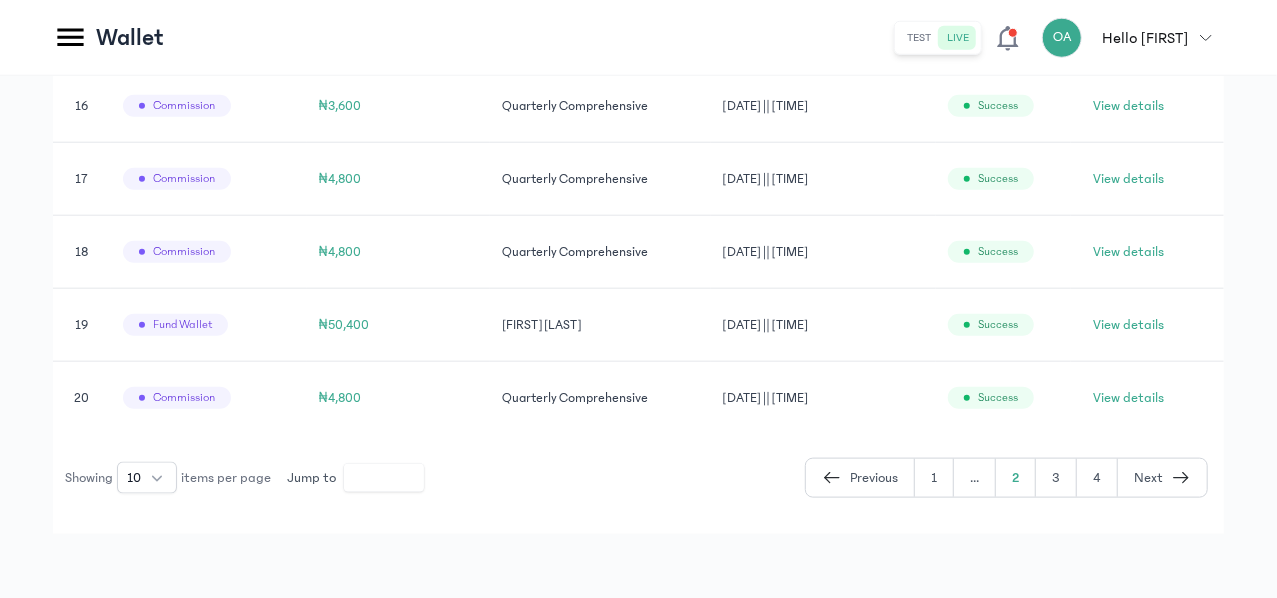 click 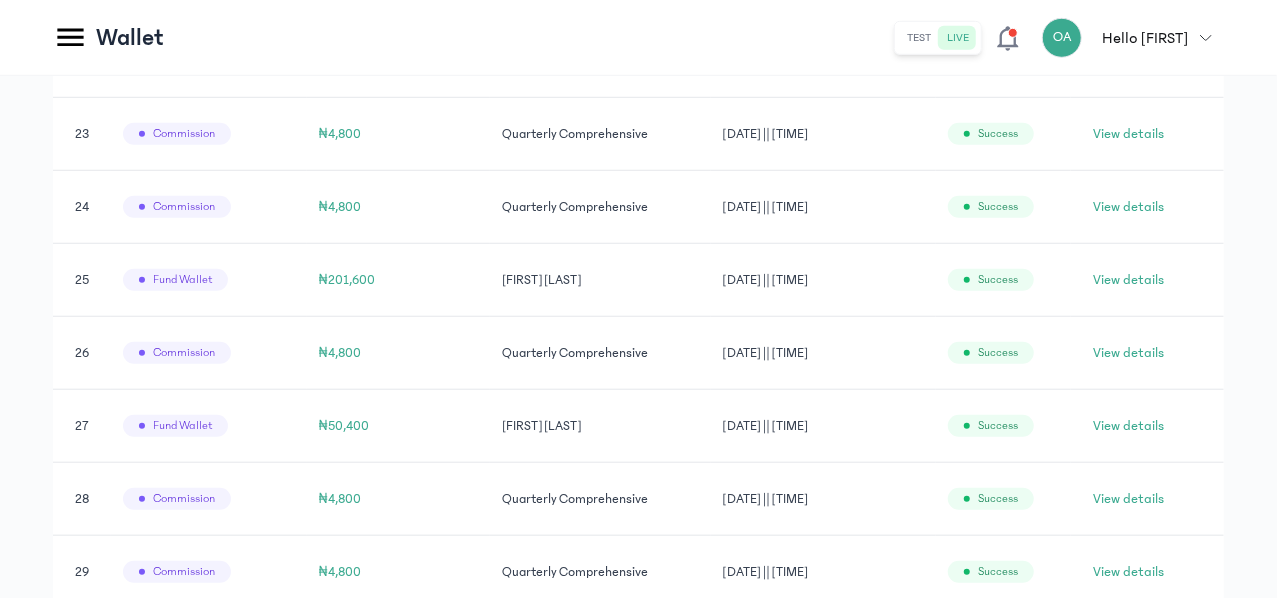 scroll, scrollTop: 979, scrollLeft: 0, axis: vertical 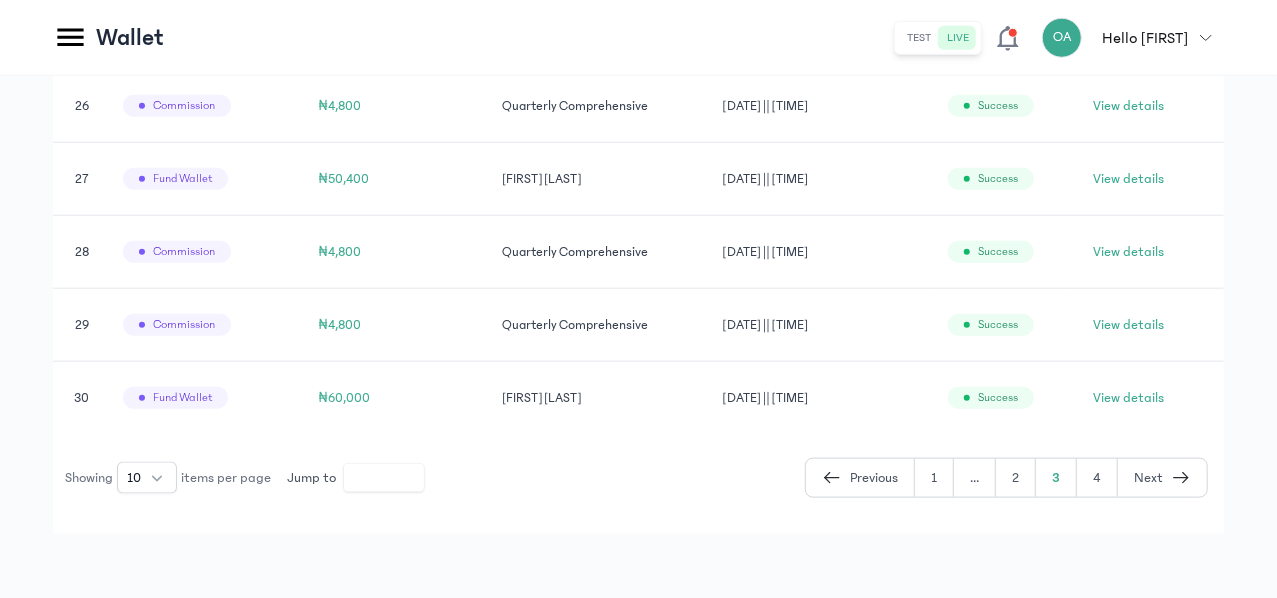 click 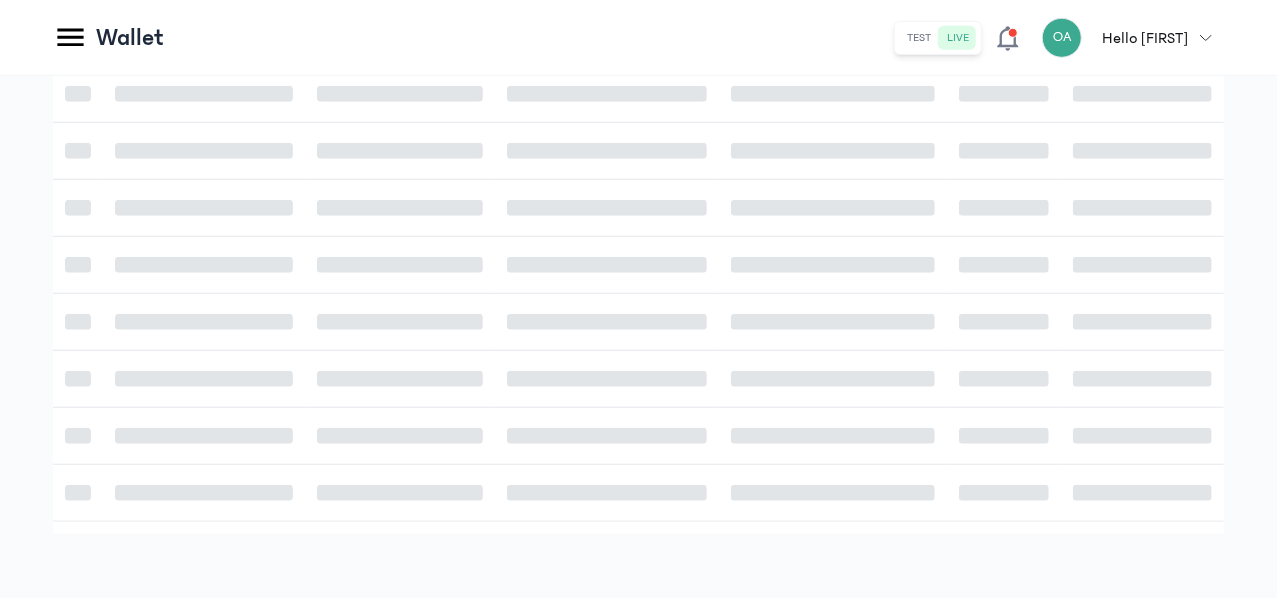 scroll, scrollTop: 470, scrollLeft: 0, axis: vertical 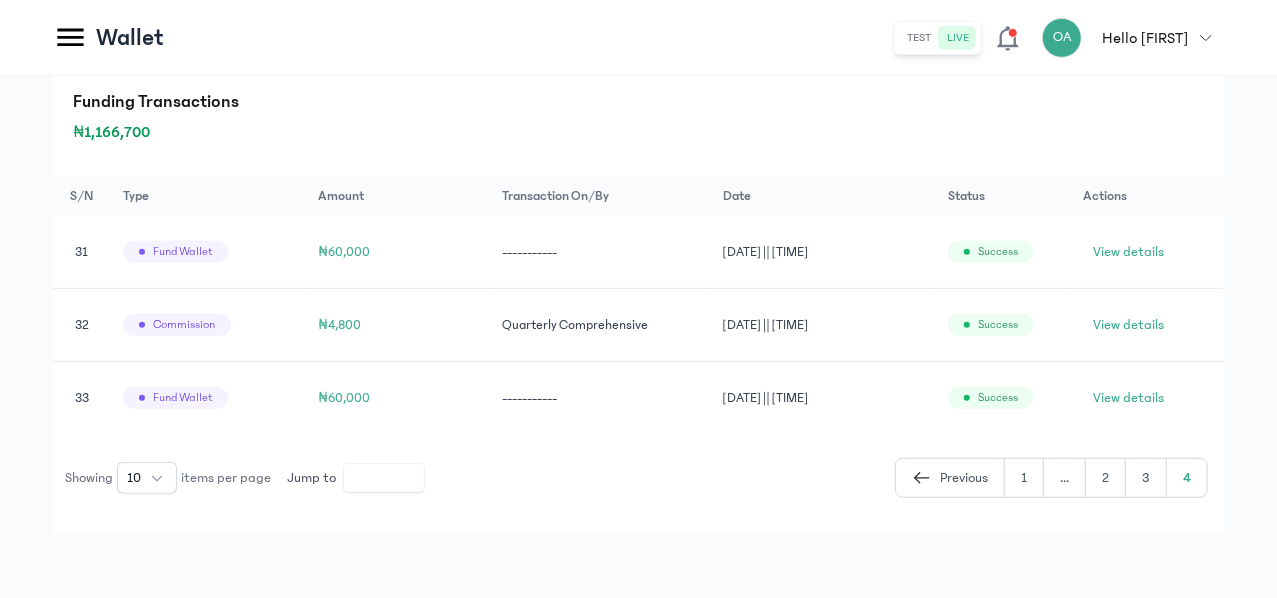 click 